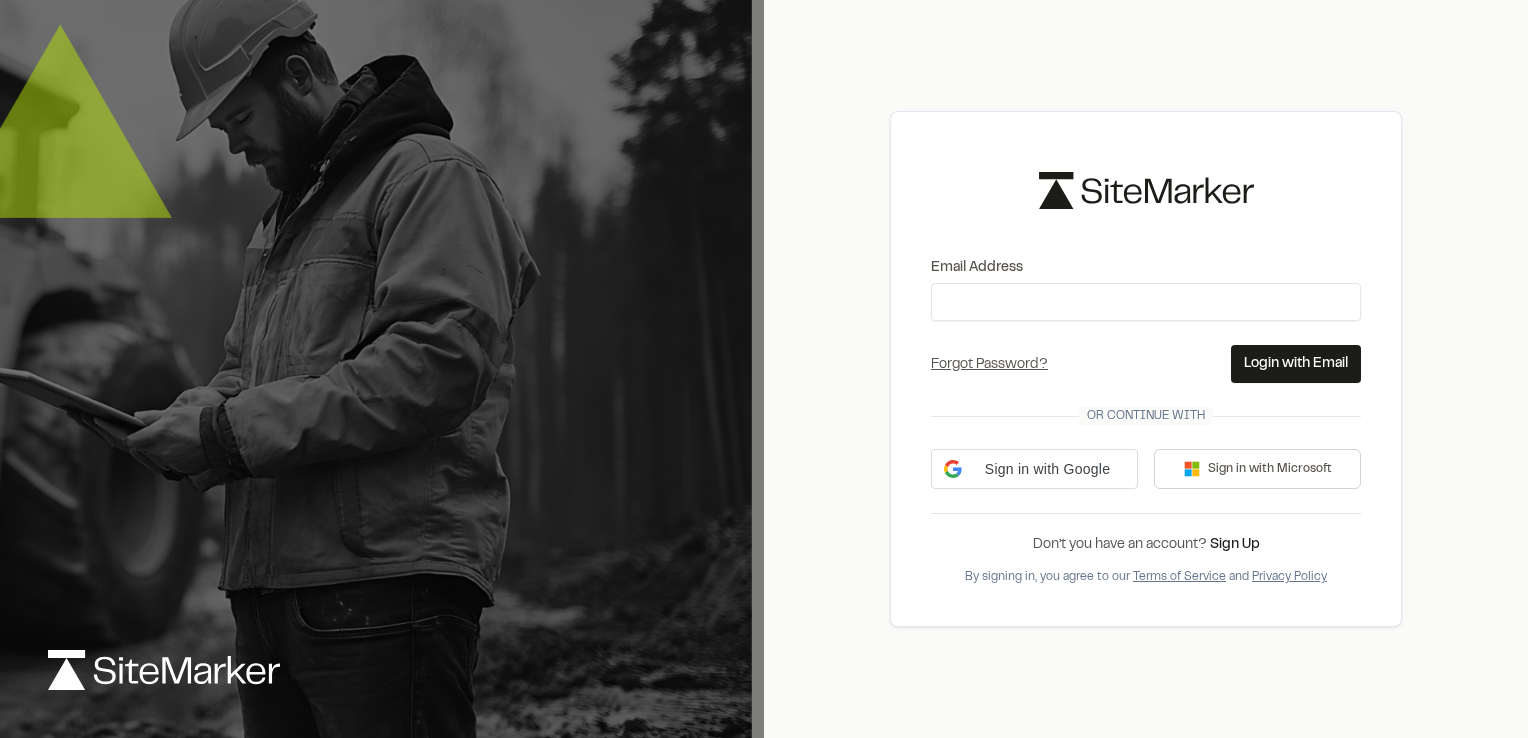 scroll, scrollTop: 0, scrollLeft: 0, axis: both 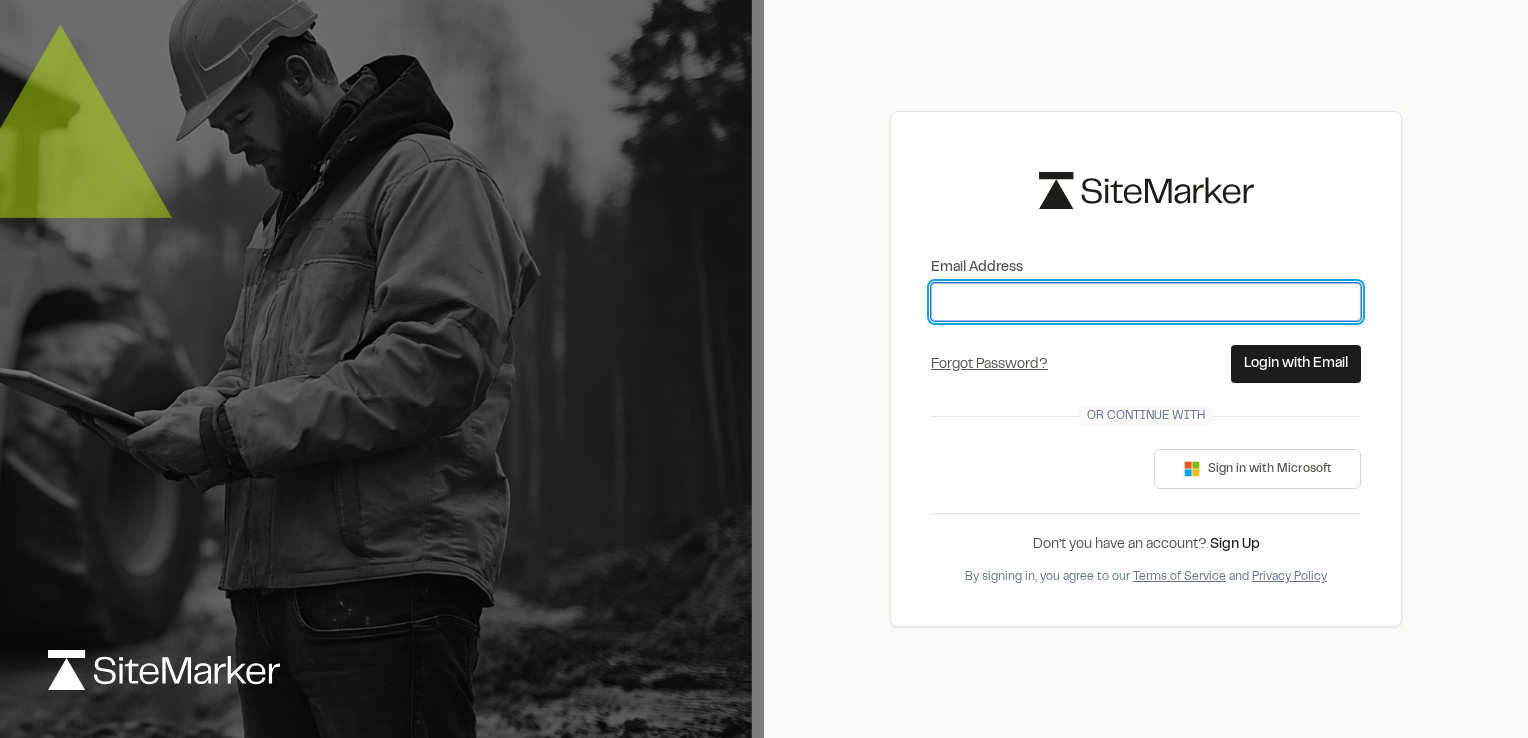 click on "Email Address" at bounding box center (1146, 302) 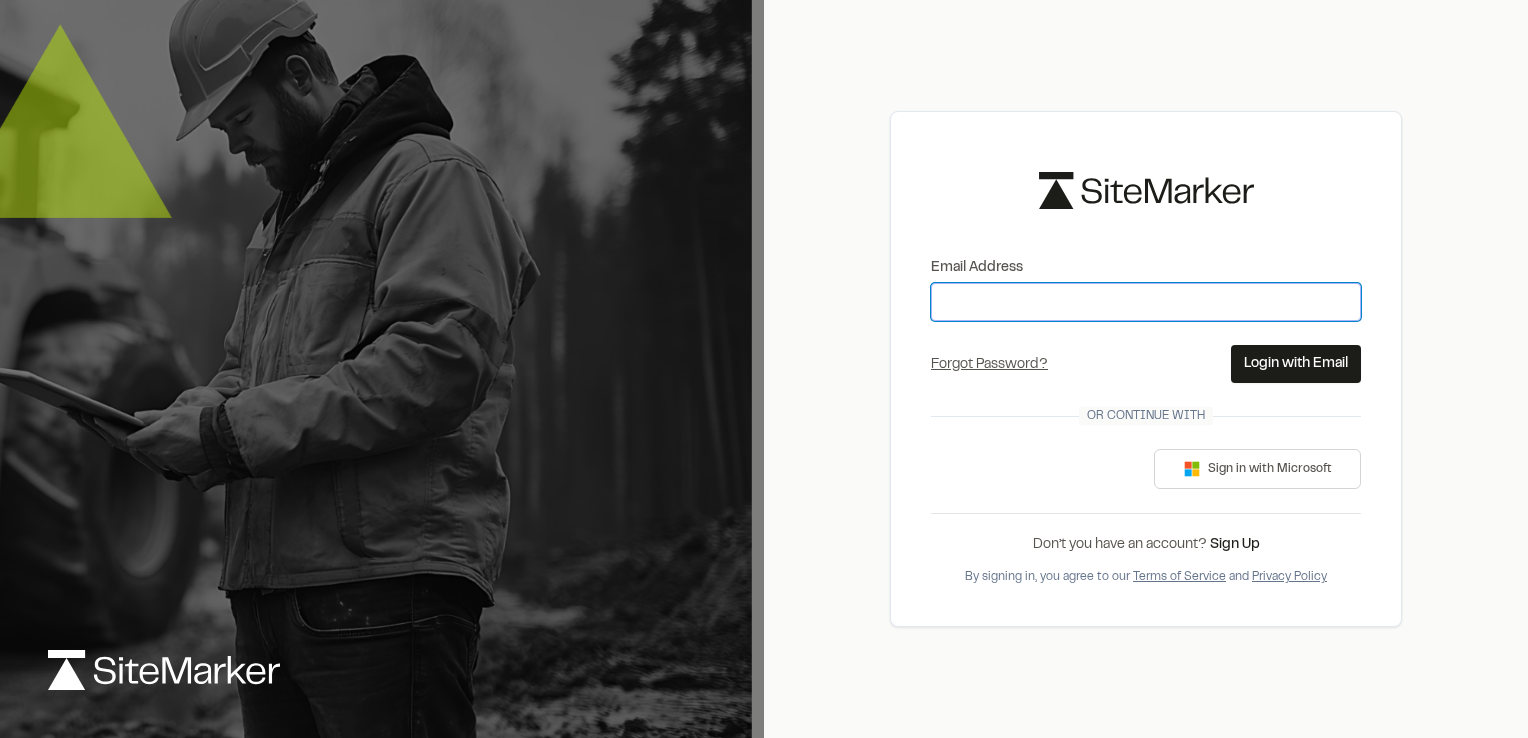 type on "**********" 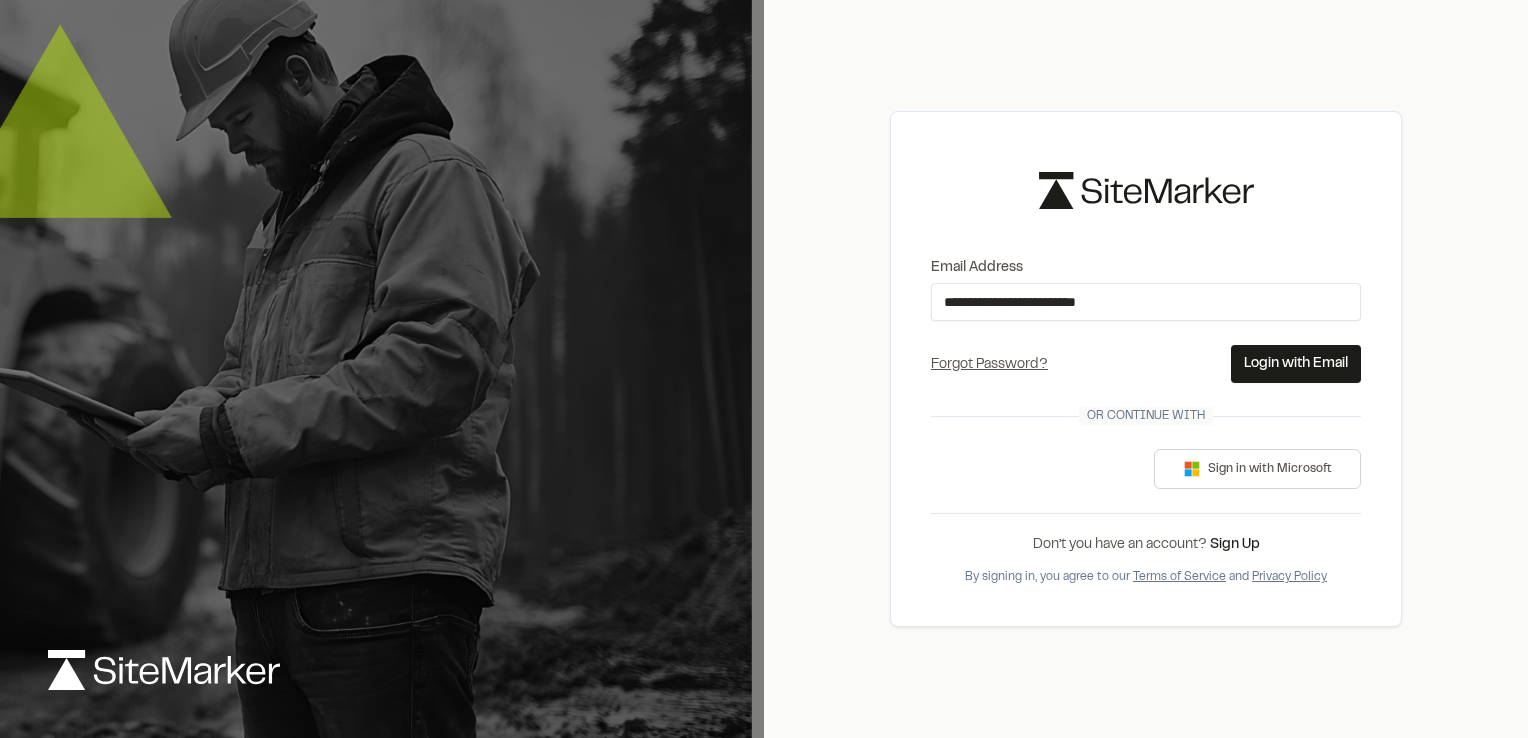 click on "Login with Email" at bounding box center (1296, 364) 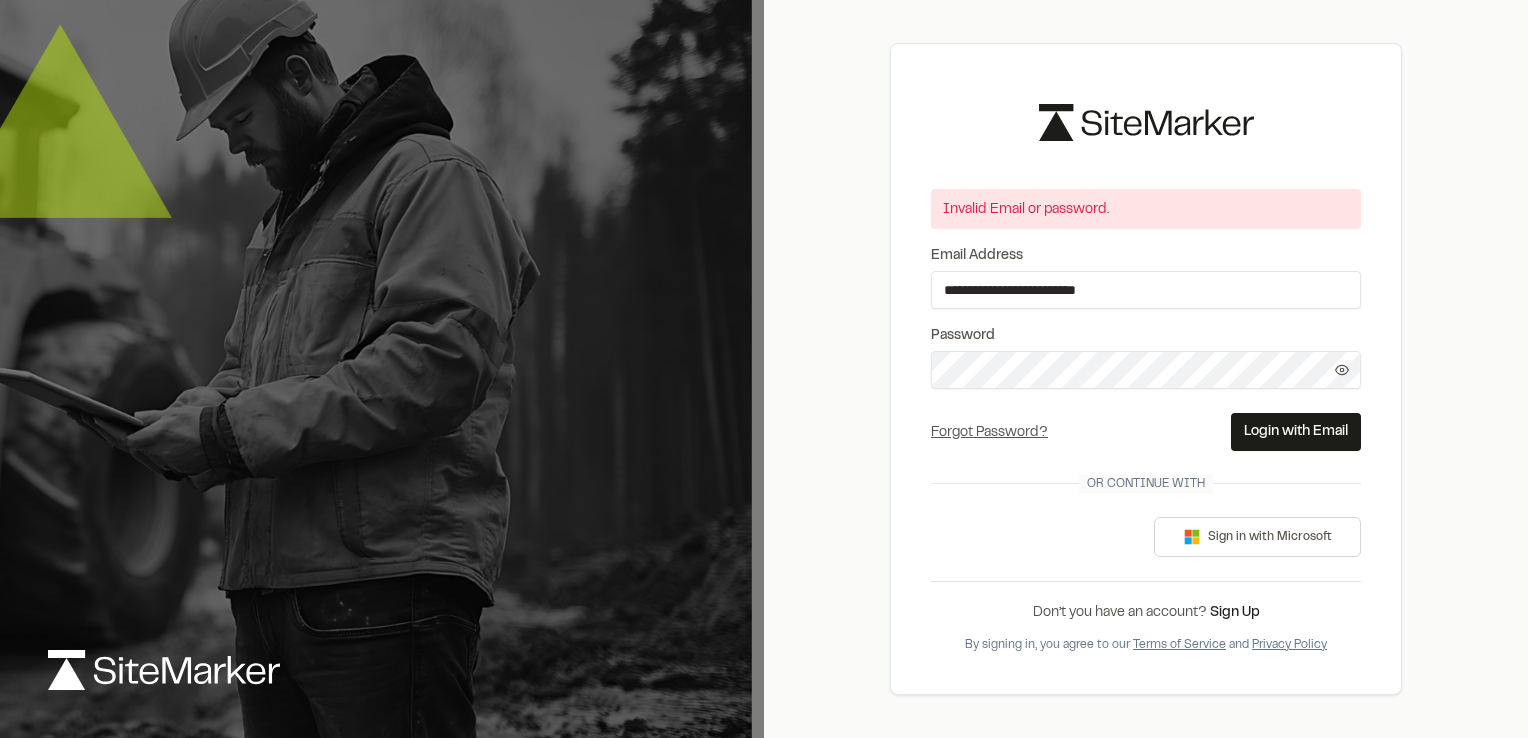 click on "**********" at bounding box center [1146, 369] 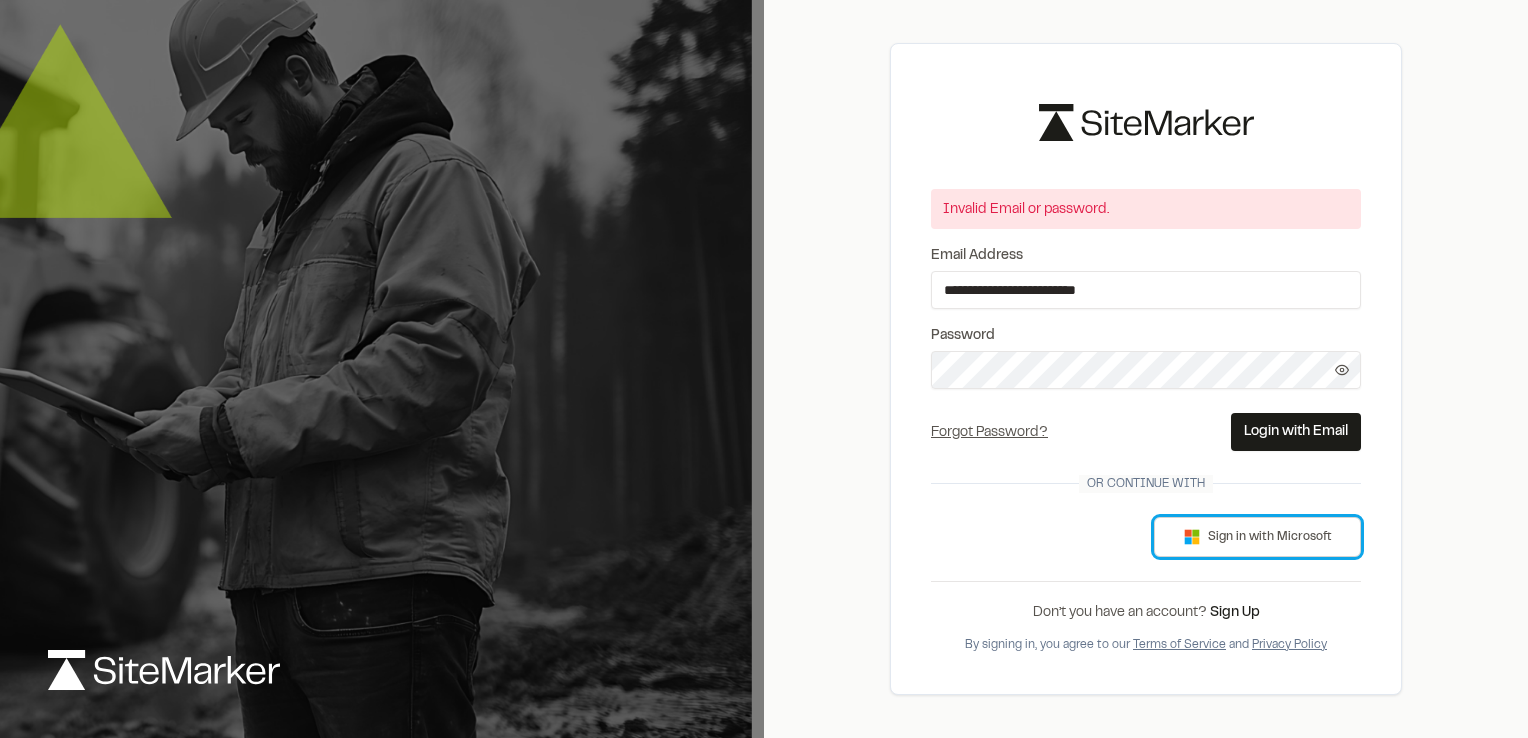 click on "Sign in with Microsoft" at bounding box center (1257, 537) 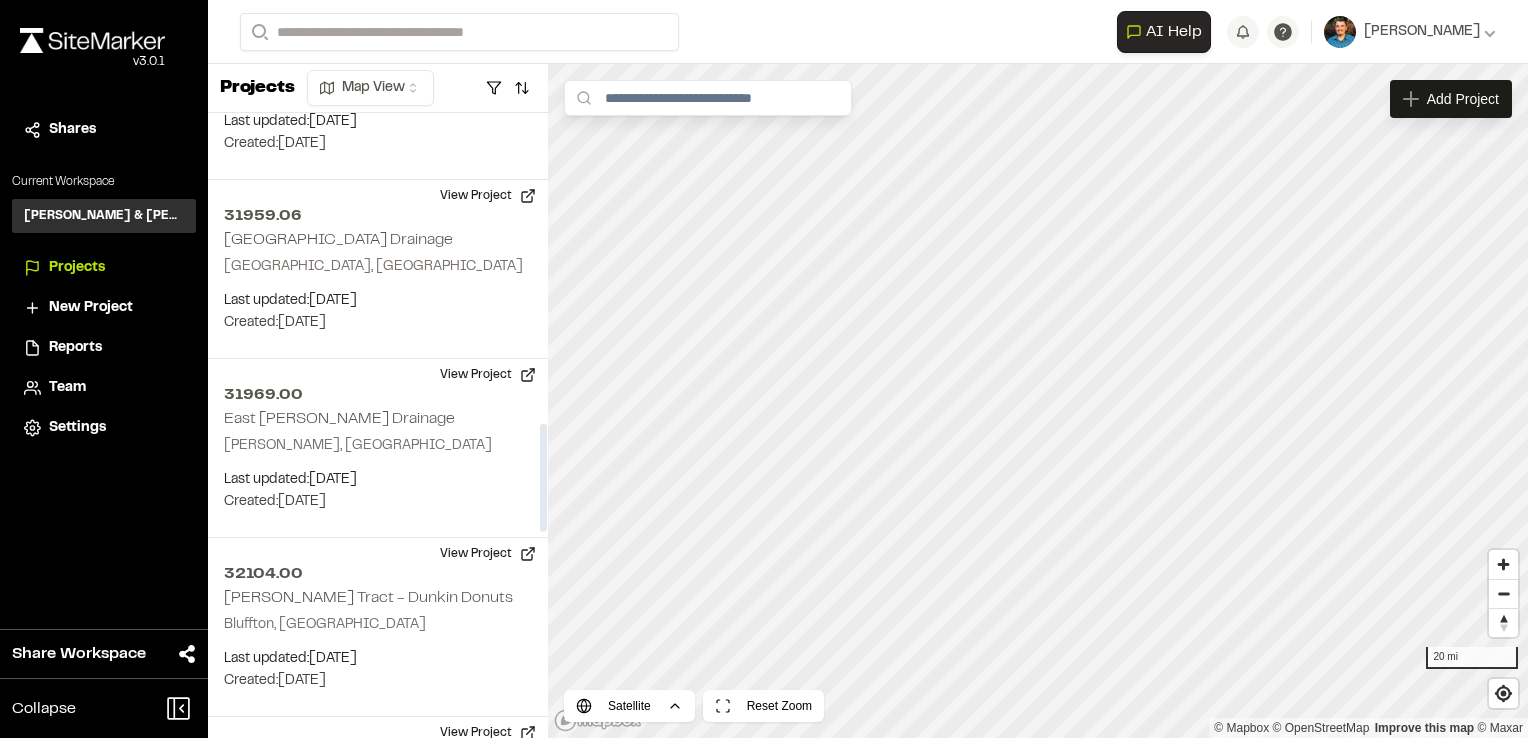 scroll, scrollTop: 1900, scrollLeft: 0, axis: vertical 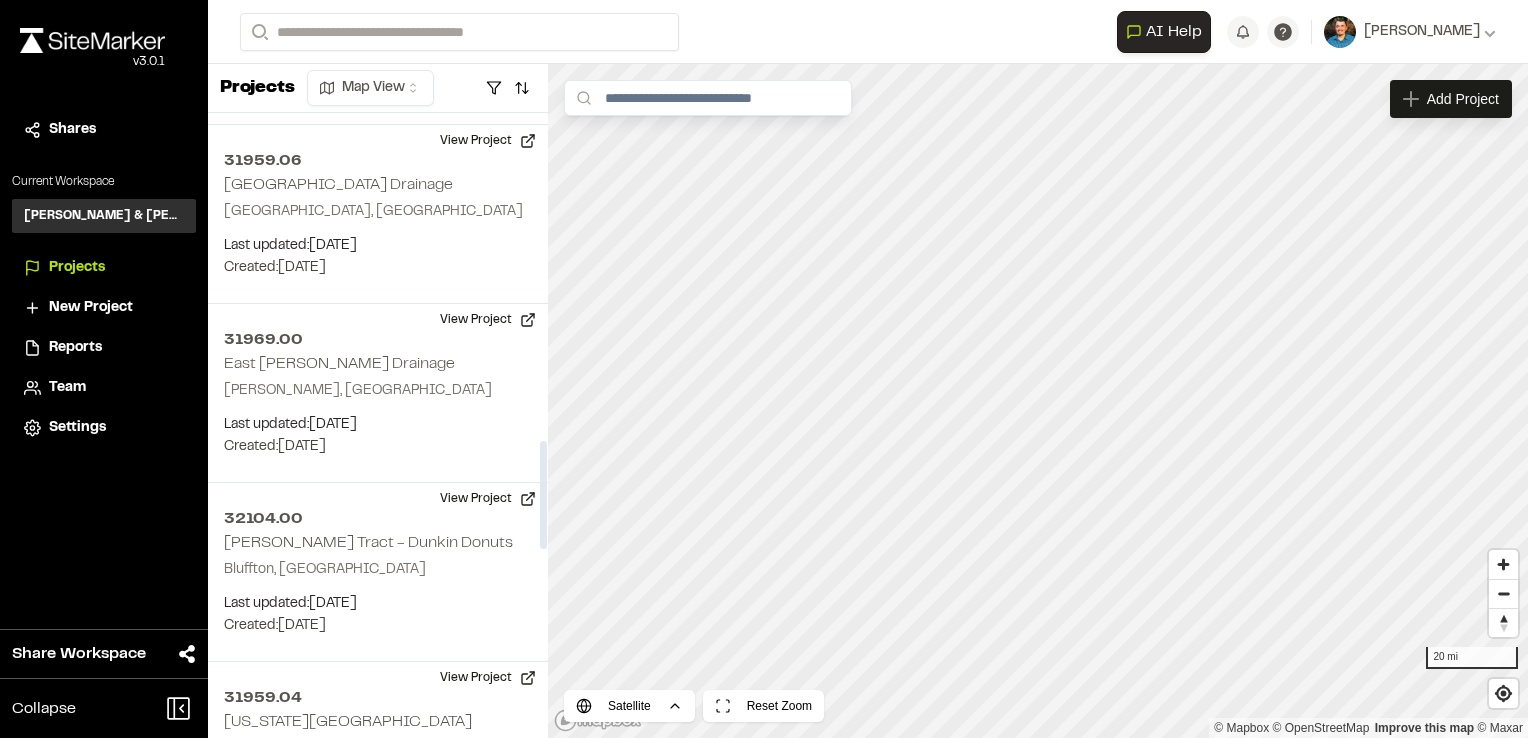 click on "Last updated:  Jul 3, 2025" at bounding box center [378, 425] 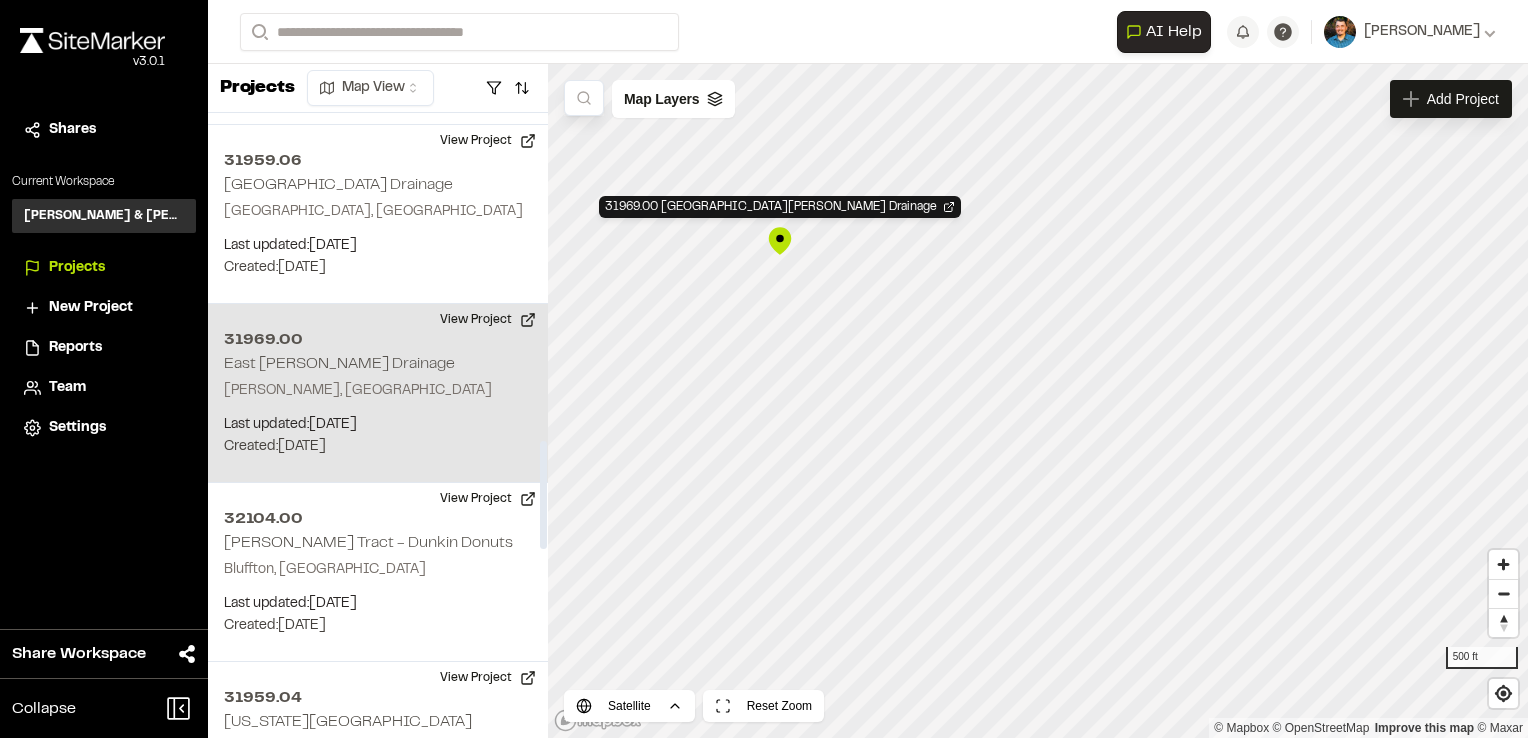 click on "Reports" at bounding box center [75, 348] 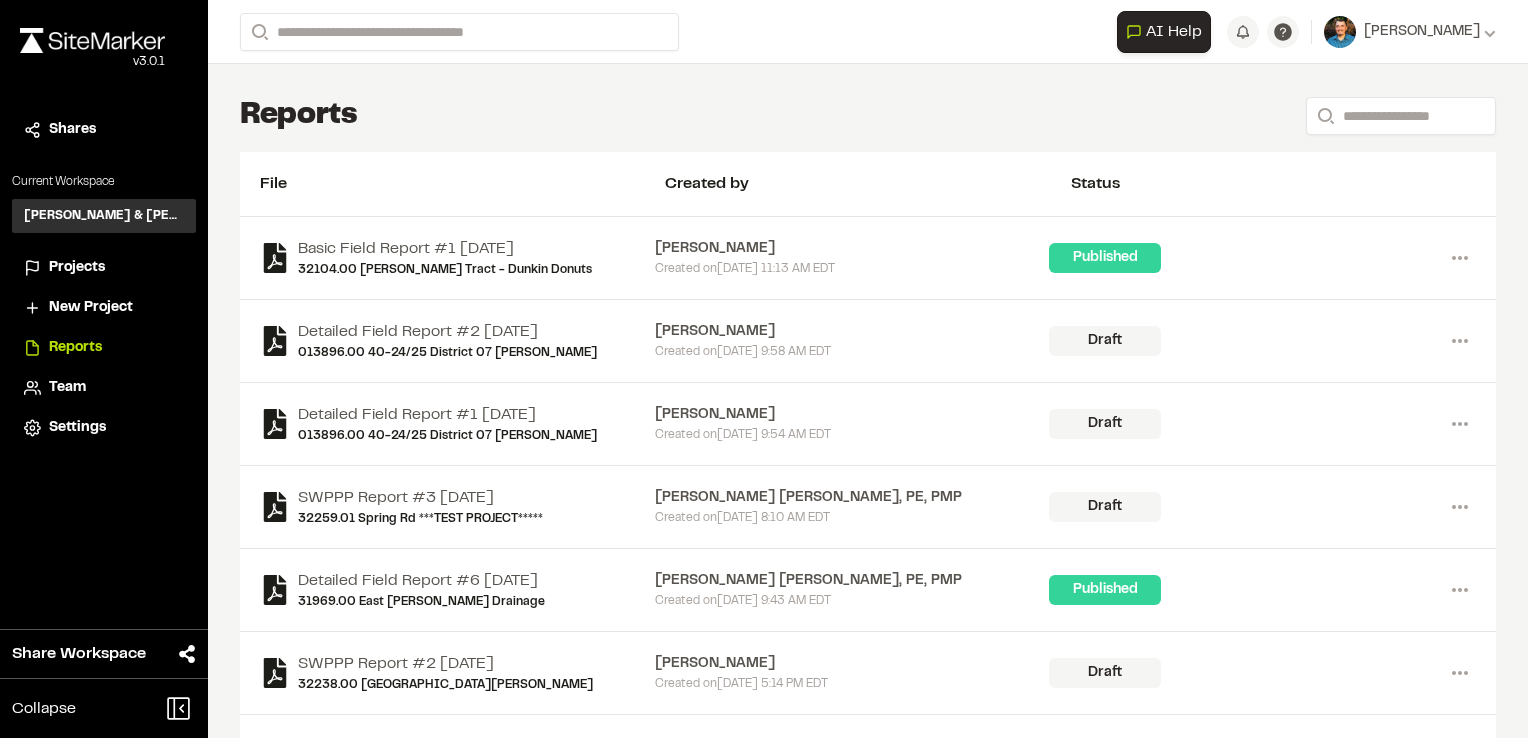 click on "Projects" at bounding box center (116, 268) 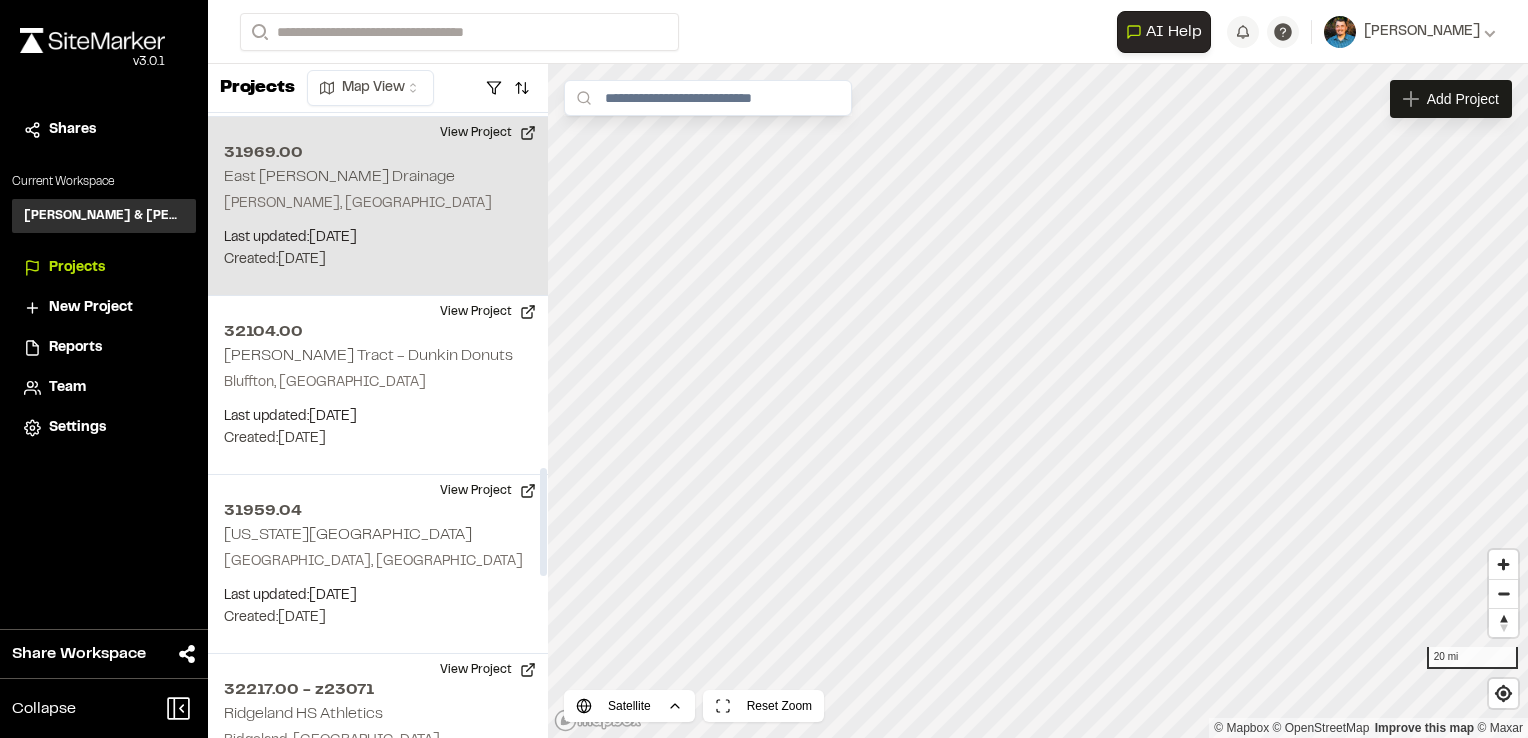 scroll, scrollTop: 2100, scrollLeft: 0, axis: vertical 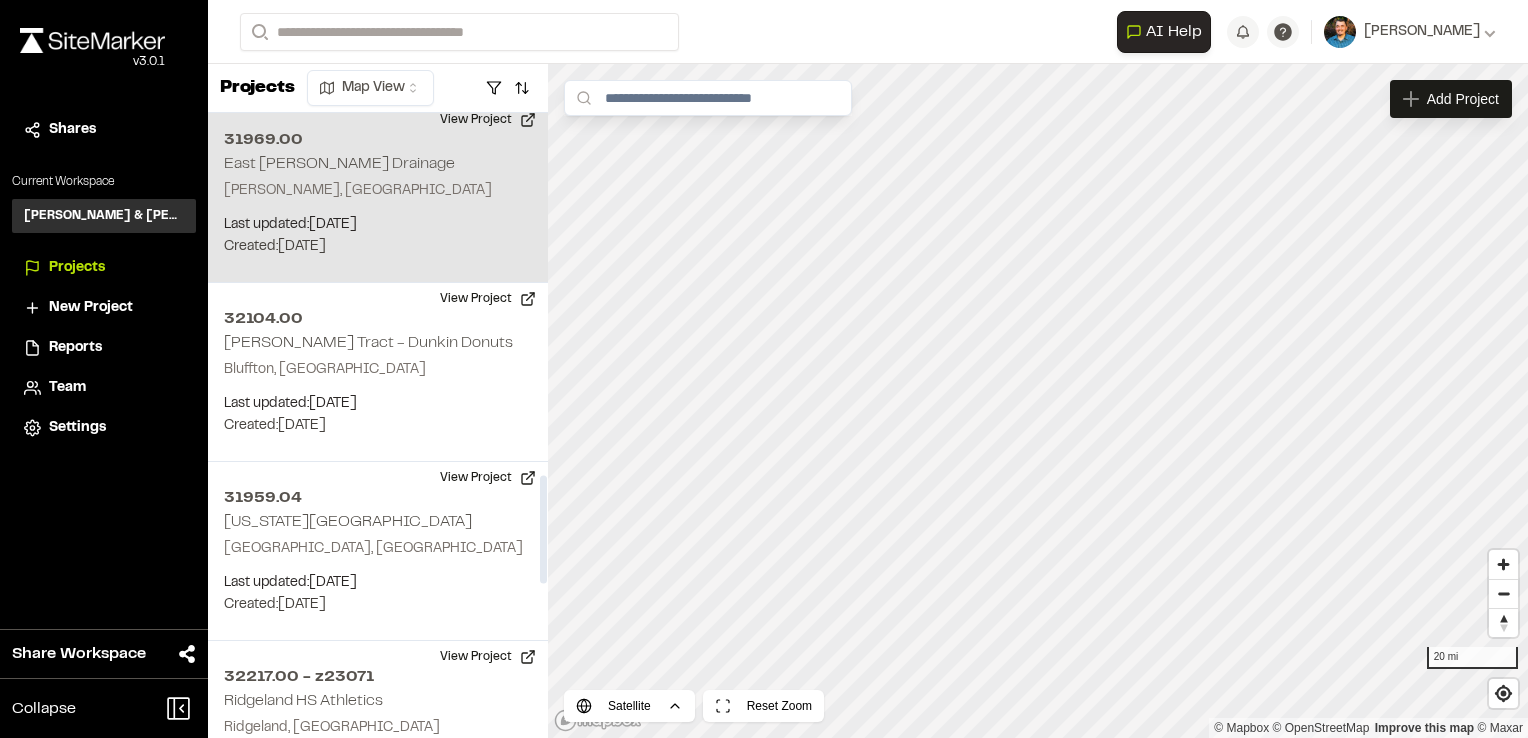 click on "31969.00 East Andrews Drainage Andrews, SC Last updated:  Jul 3, 2025 Budget: $ Created:  Jun 11, 2025 Projected Completion: 01/15/2025 View Project" at bounding box center (378, 193) 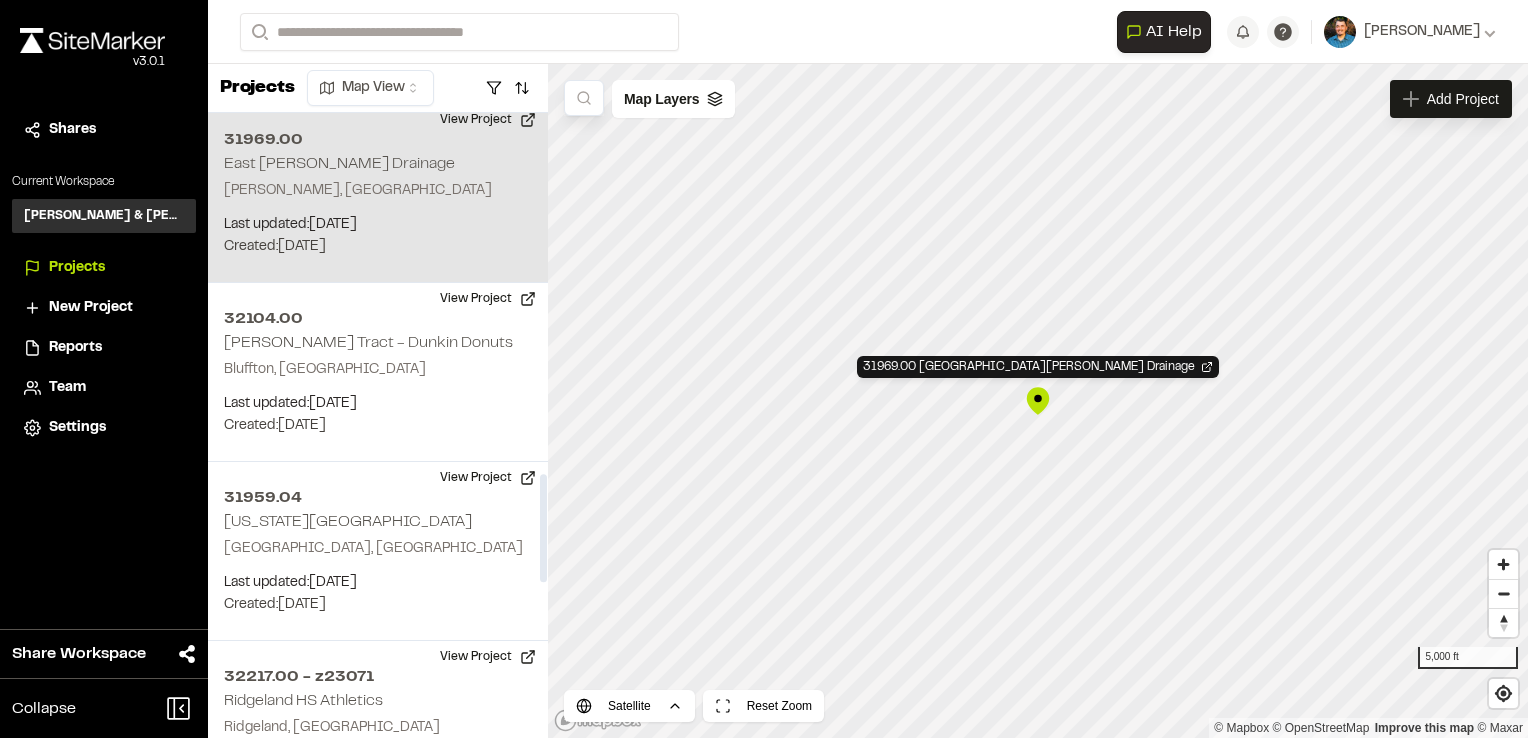 scroll, scrollTop: 2000, scrollLeft: 0, axis: vertical 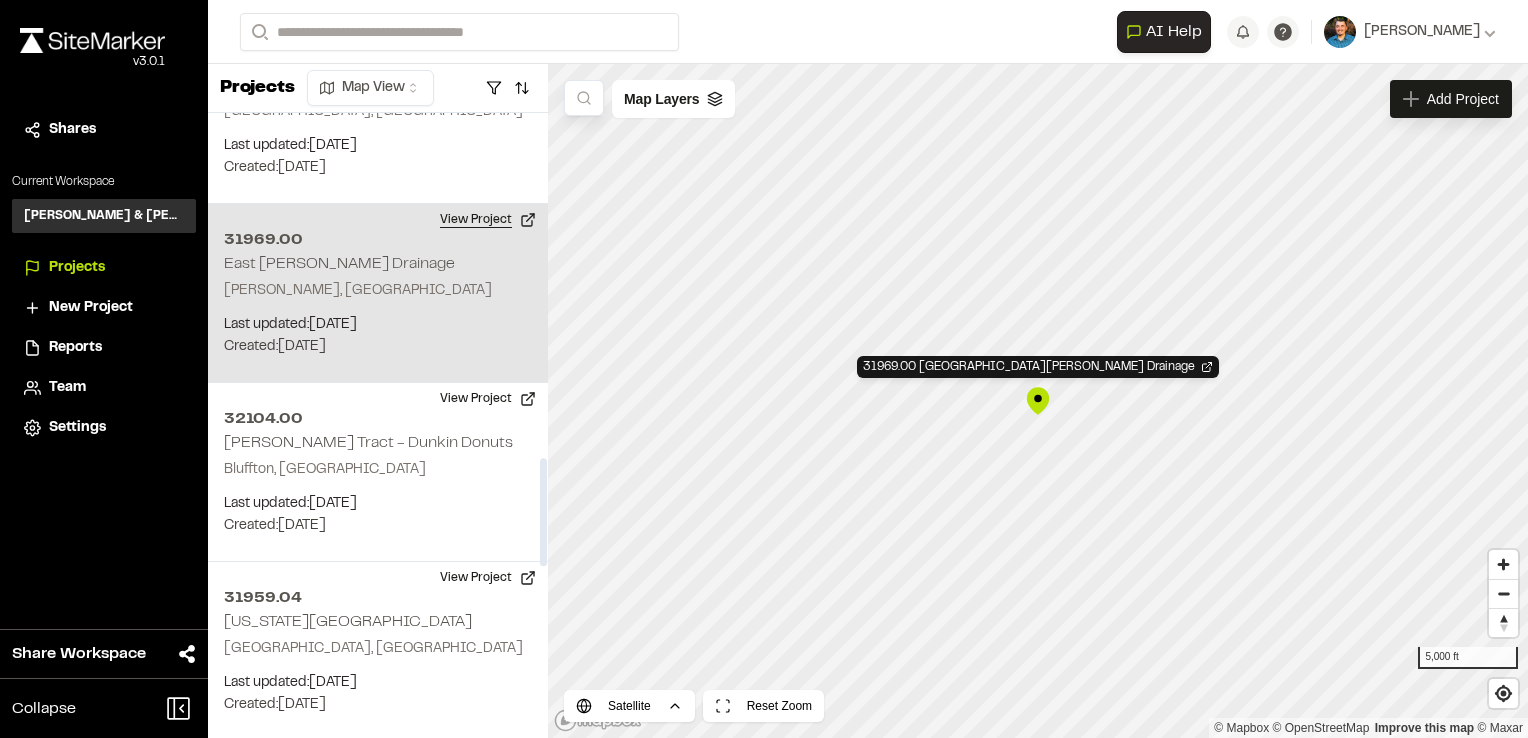 click on "View Project" at bounding box center (488, 220) 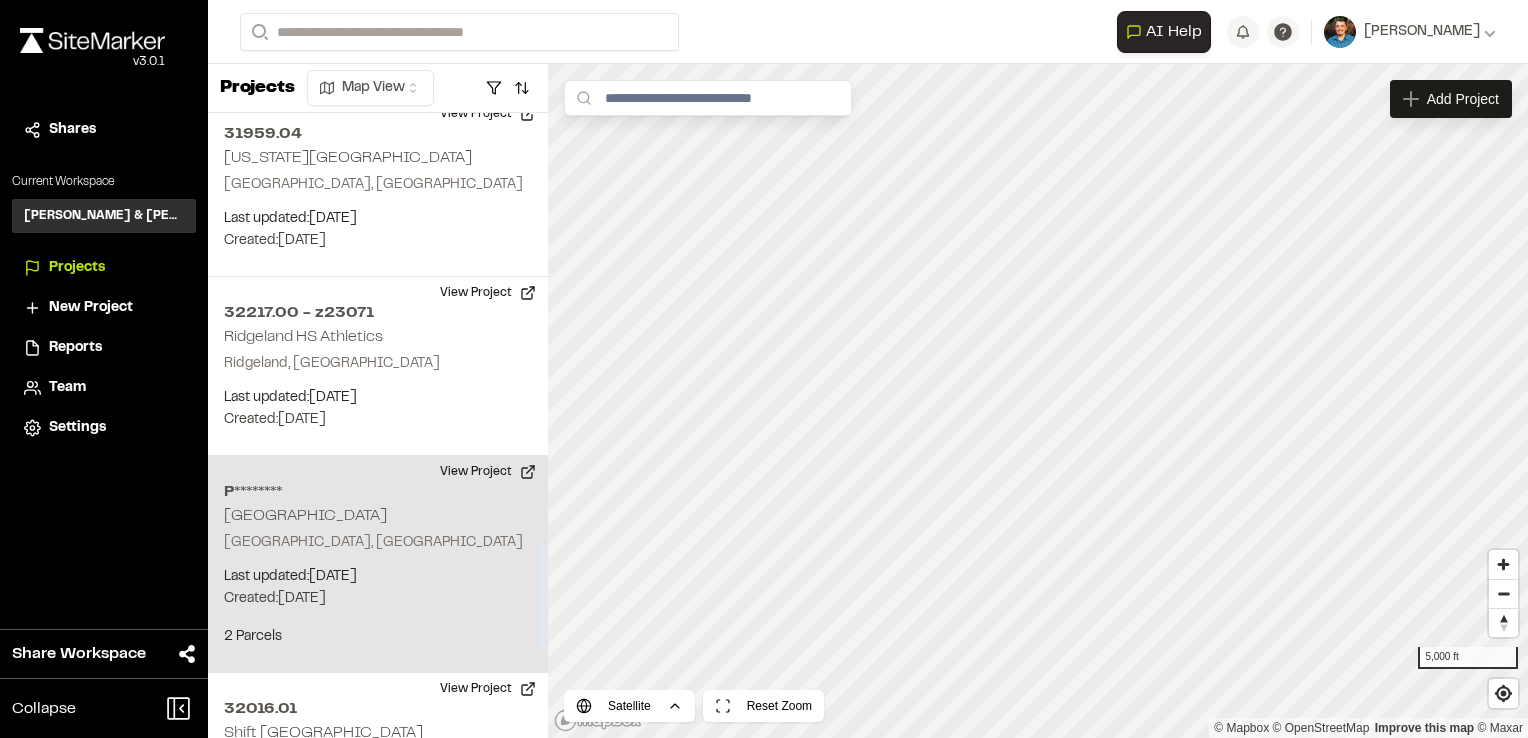 scroll, scrollTop: 2500, scrollLeft: 0, axis: vertical 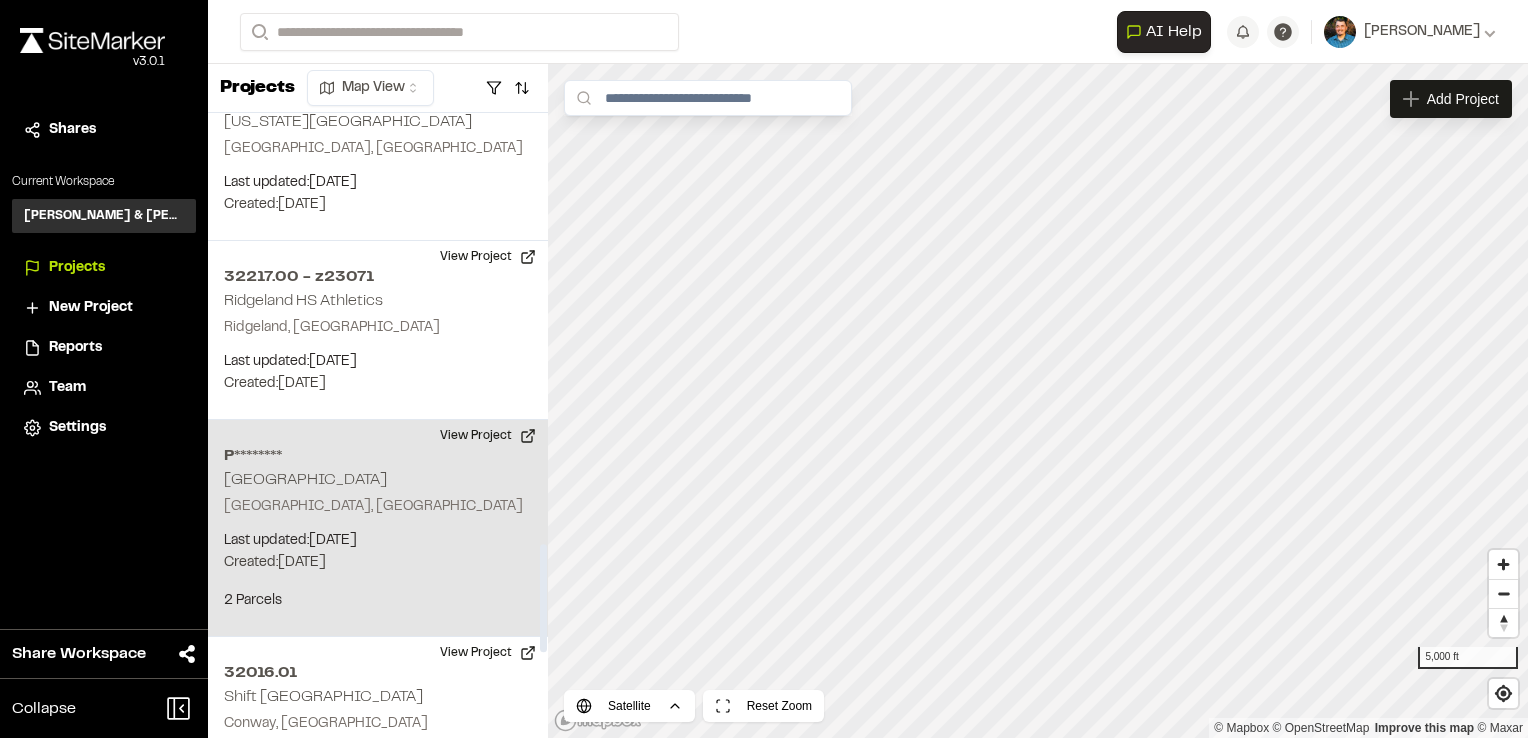 click on "P******** Mitchellville Road  Hilton Head Island, SC Last updated:  May 6, 2025 Budget: $ Created:  May 6, 2025 Projected Completion: 01/15/2025 2 Parcels  View Project" at bounding box center (378, 528) 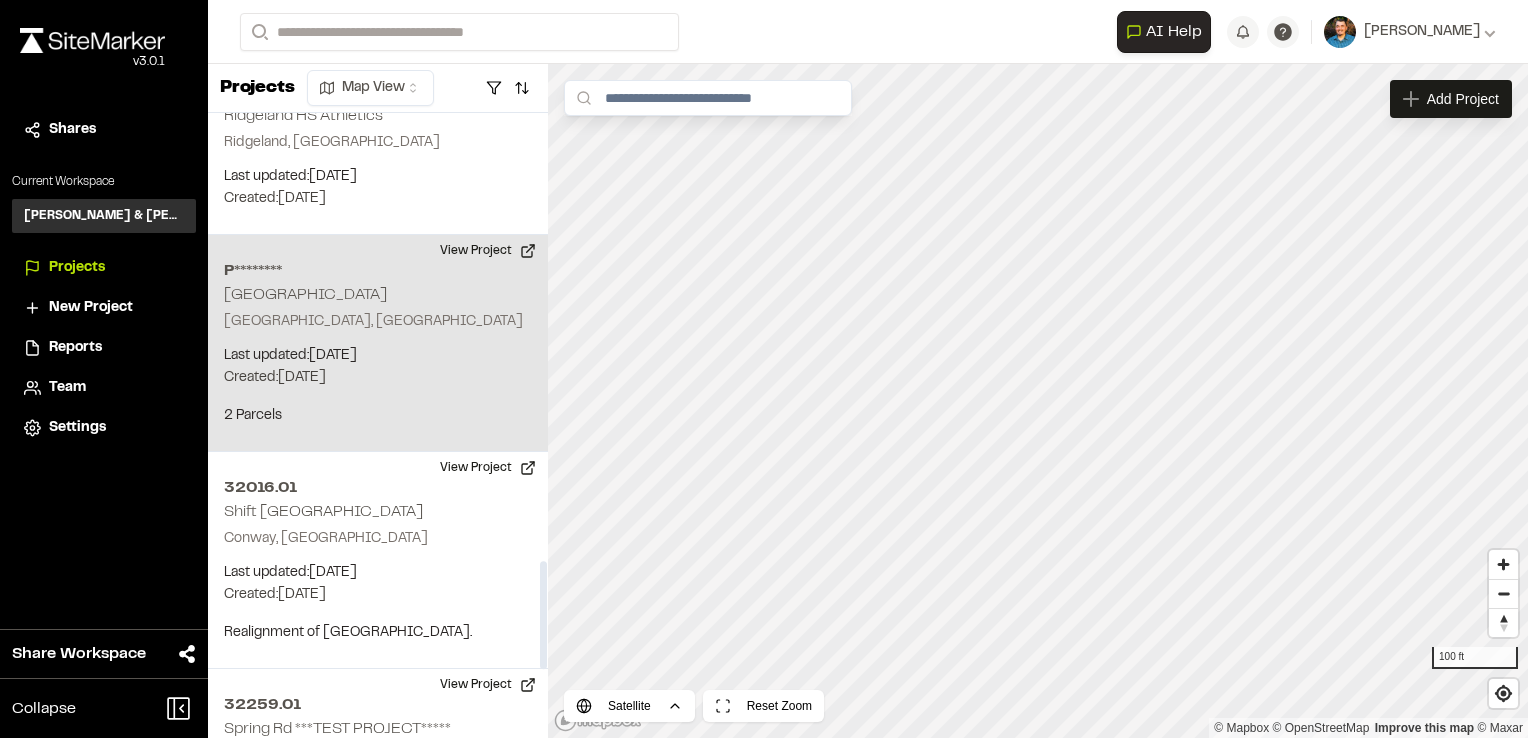 scroll, scrollTop: 2700, scrollLeft: 0, axis: vertical 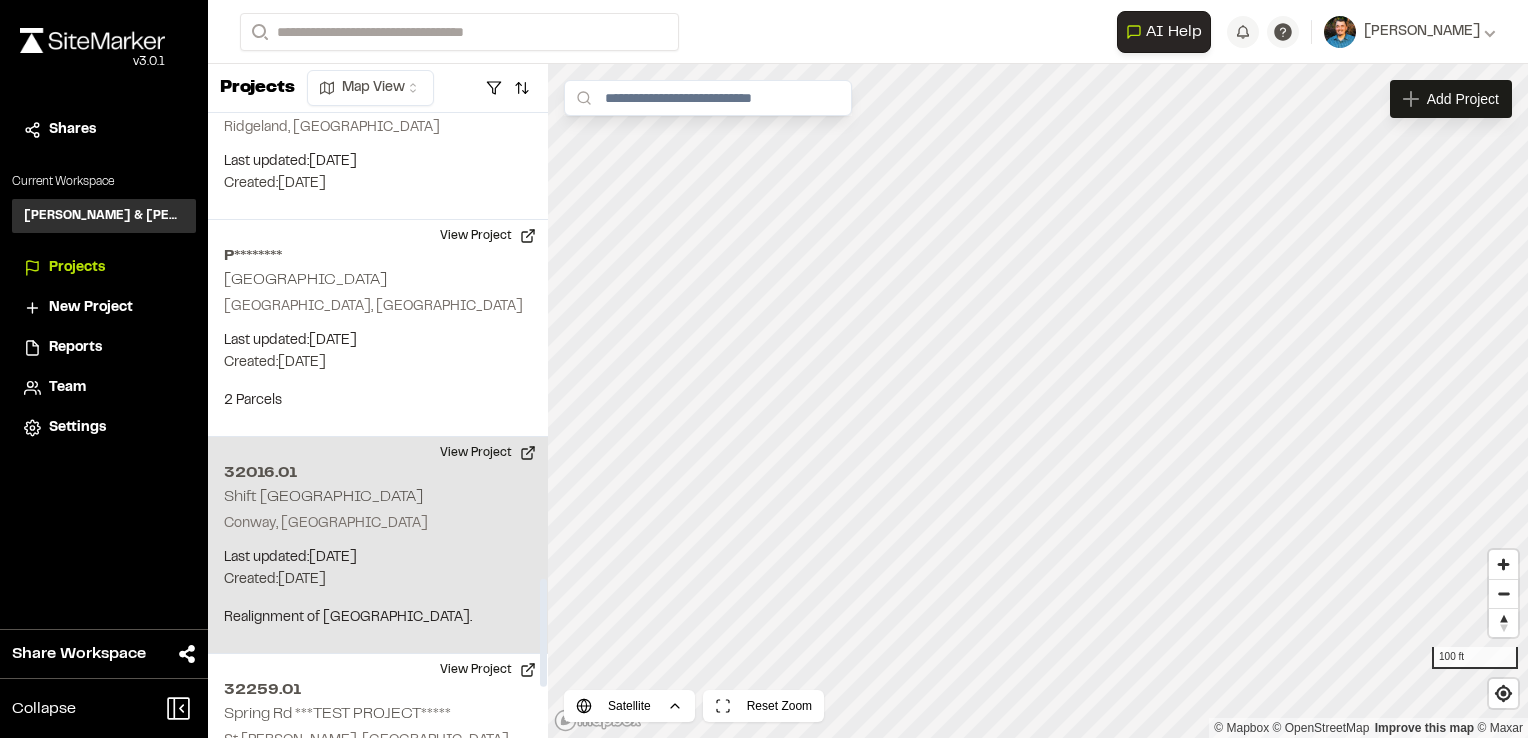 click on "32016.01" at bounding box center [378, 473] 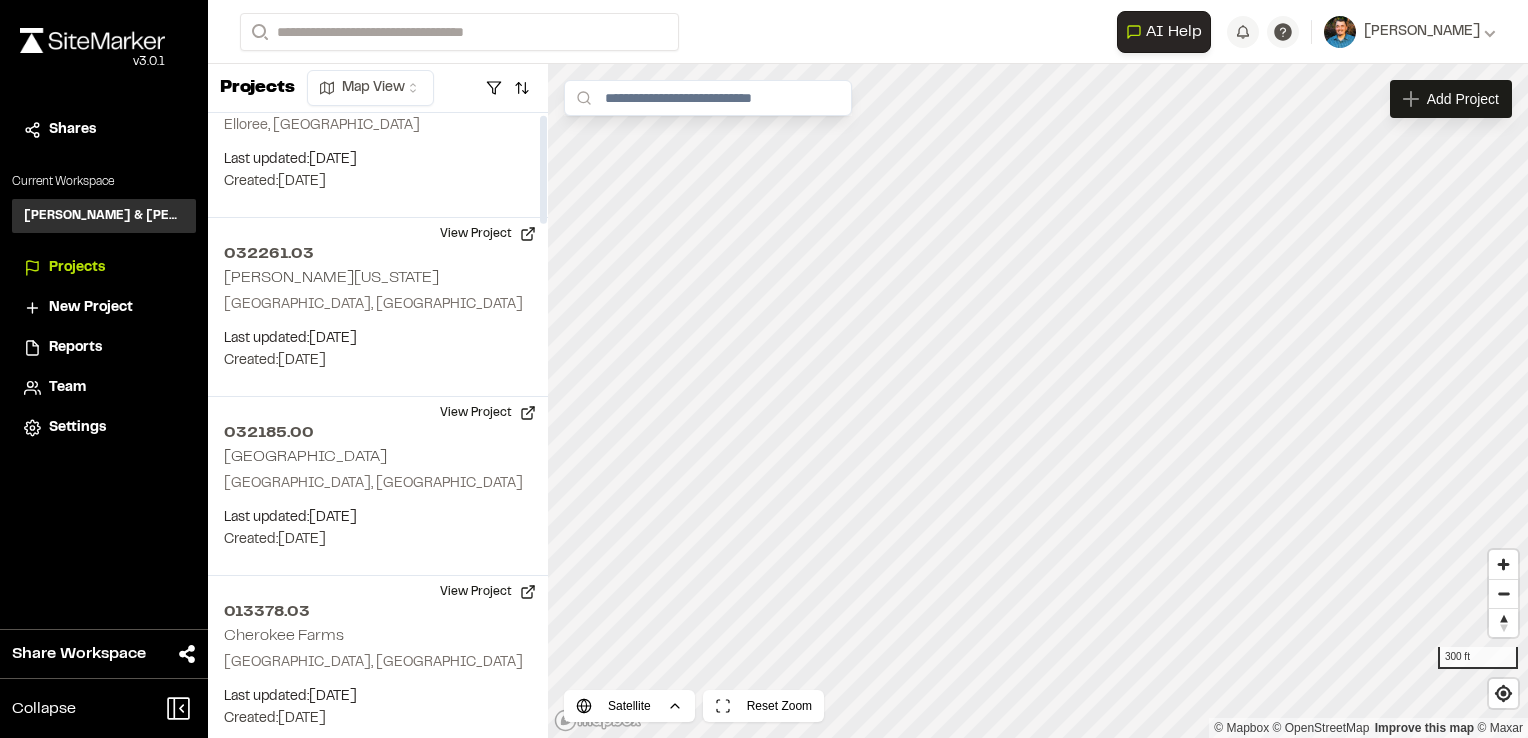 scroll, scrollTop: 0, scrollLeft: 0, axis: both 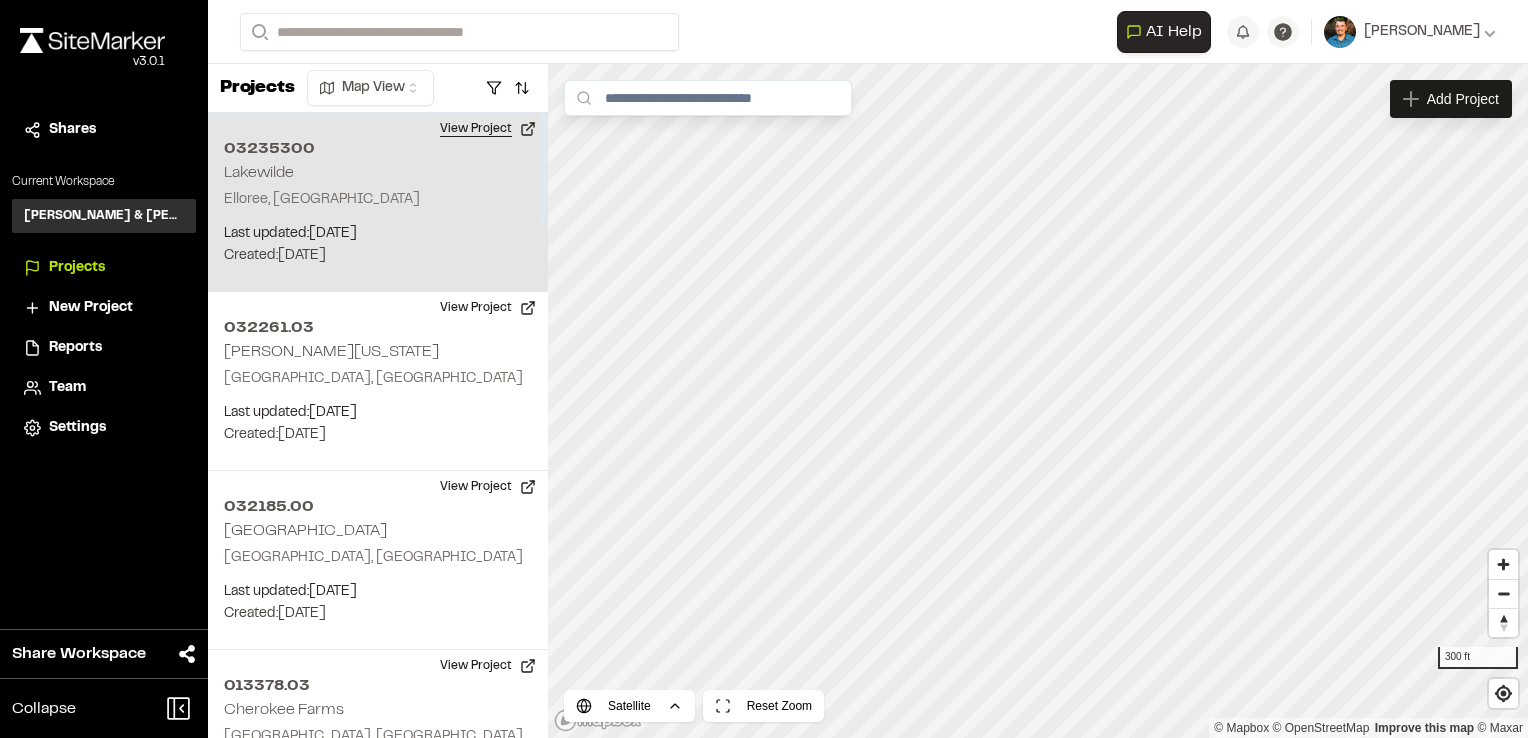 click on "View Project" at bounding box center (488, 129) 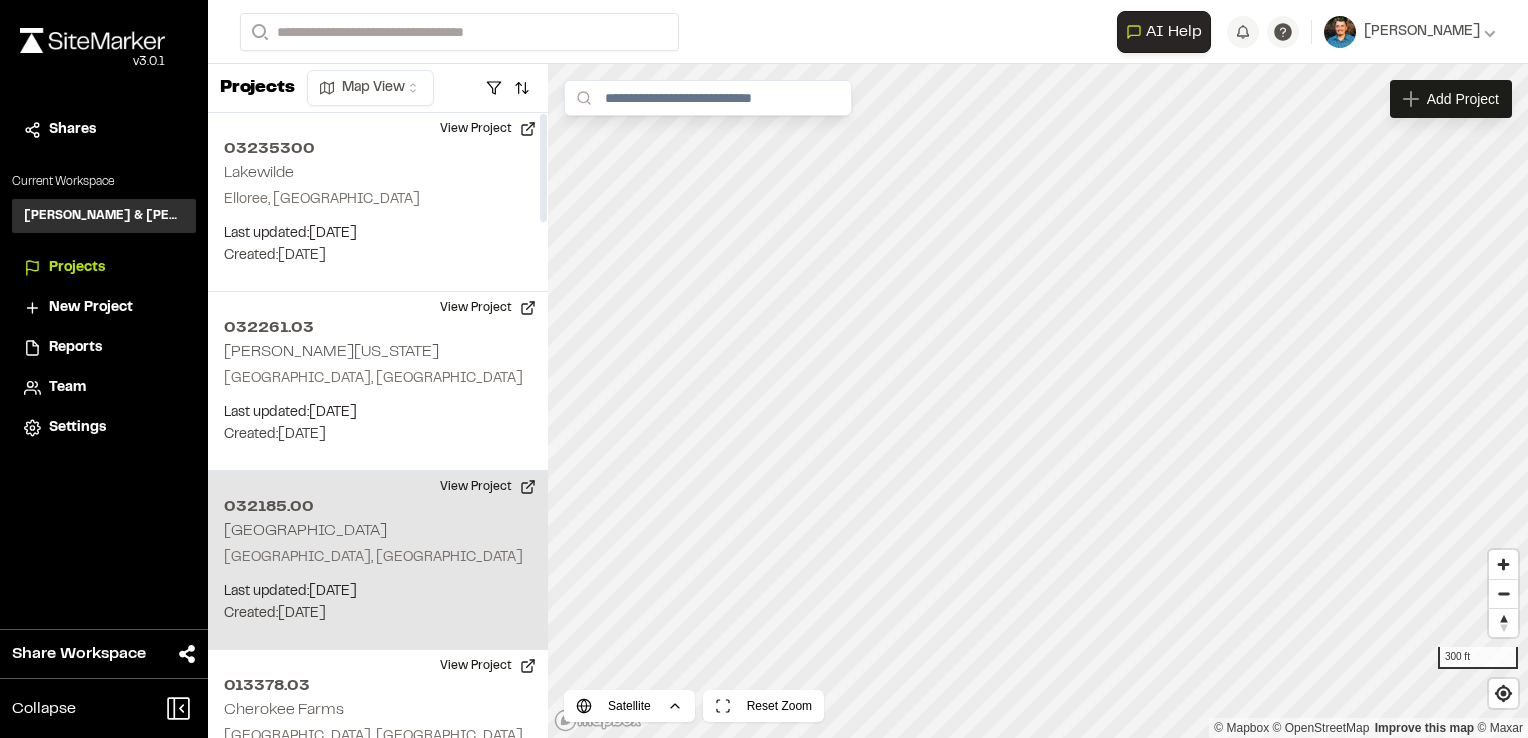click on "032185.00" at bounding box center (378, 507) 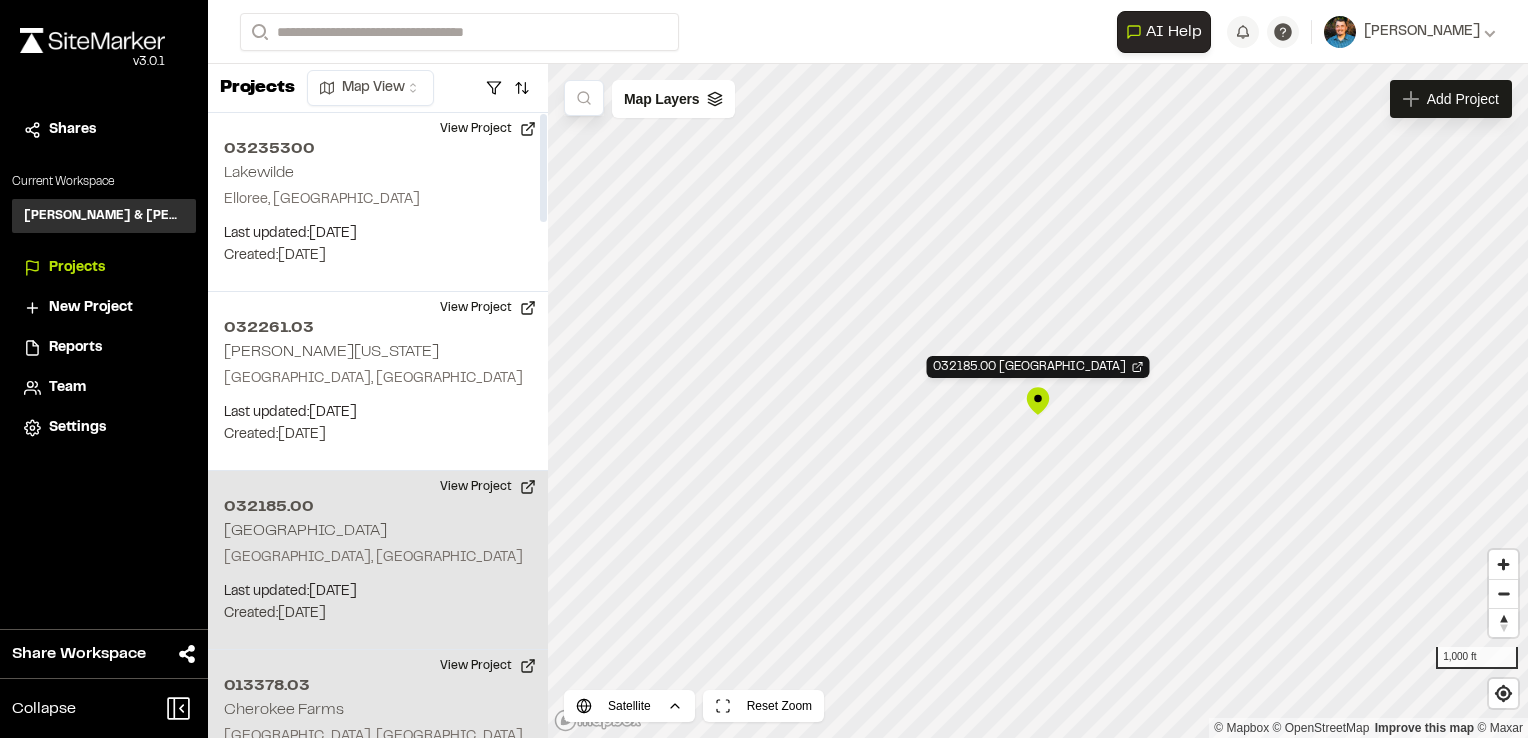 click on "013378.03" at bounding box center (378, 686) 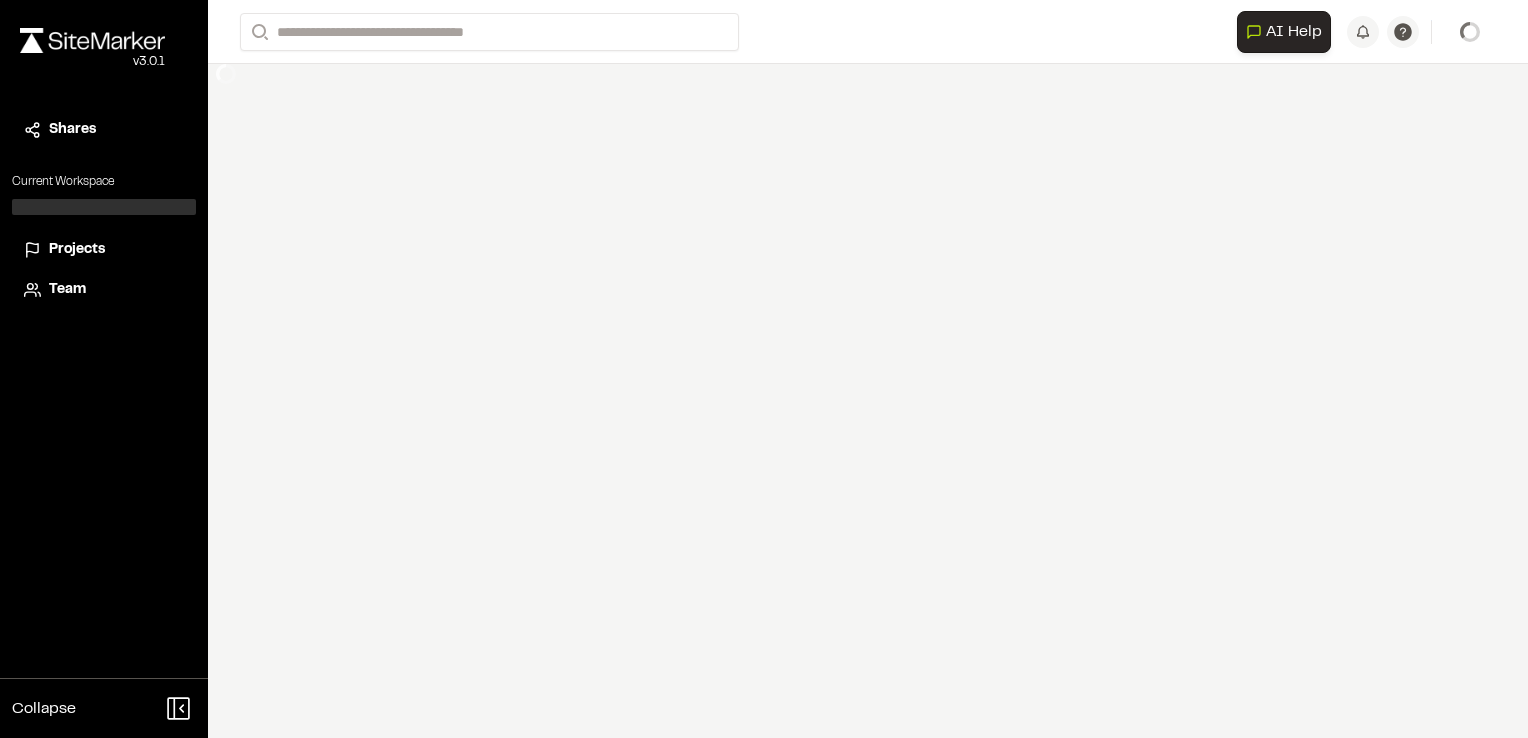 scroll, scrollTop: 0, scrollLeft: 0, axis: both 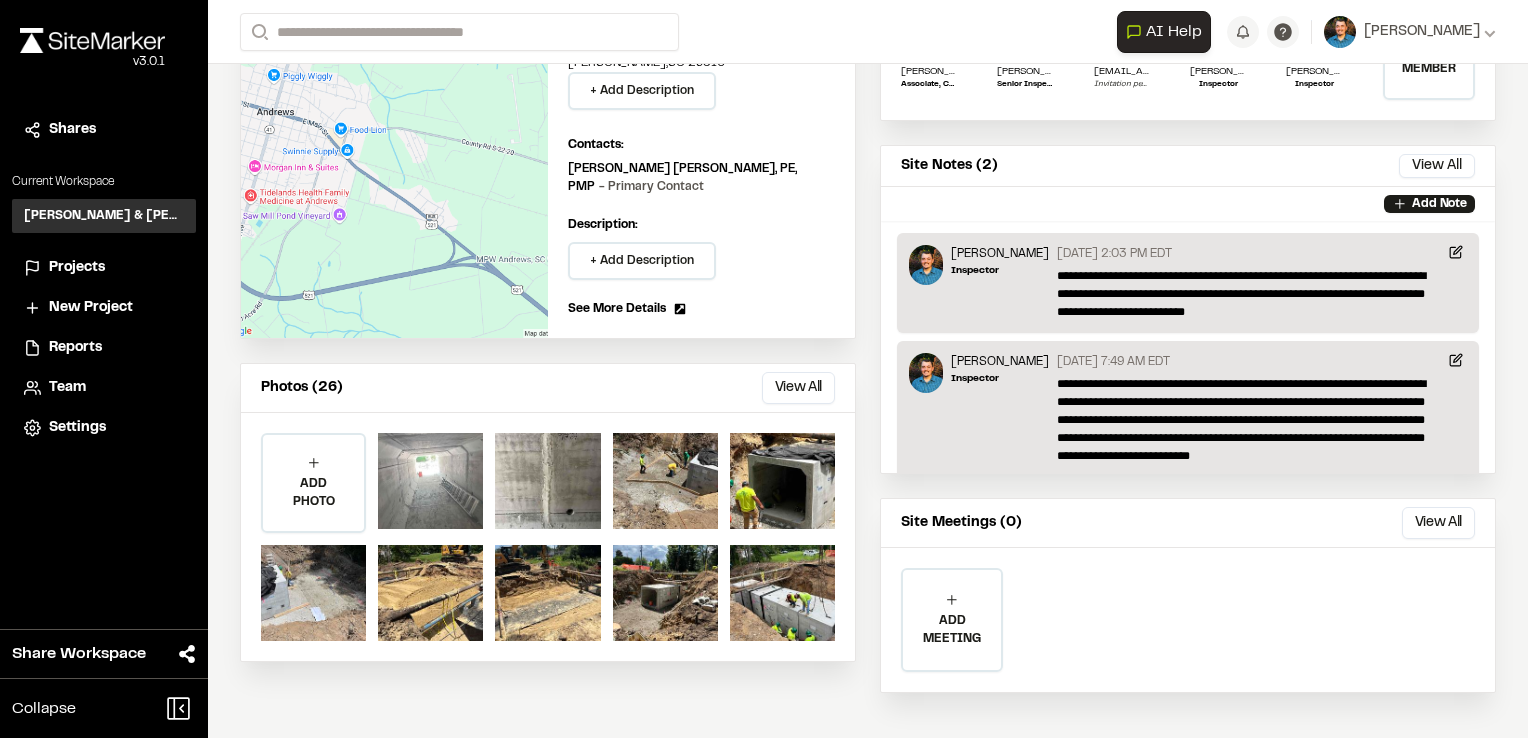 click at bounding box center [430, 481] 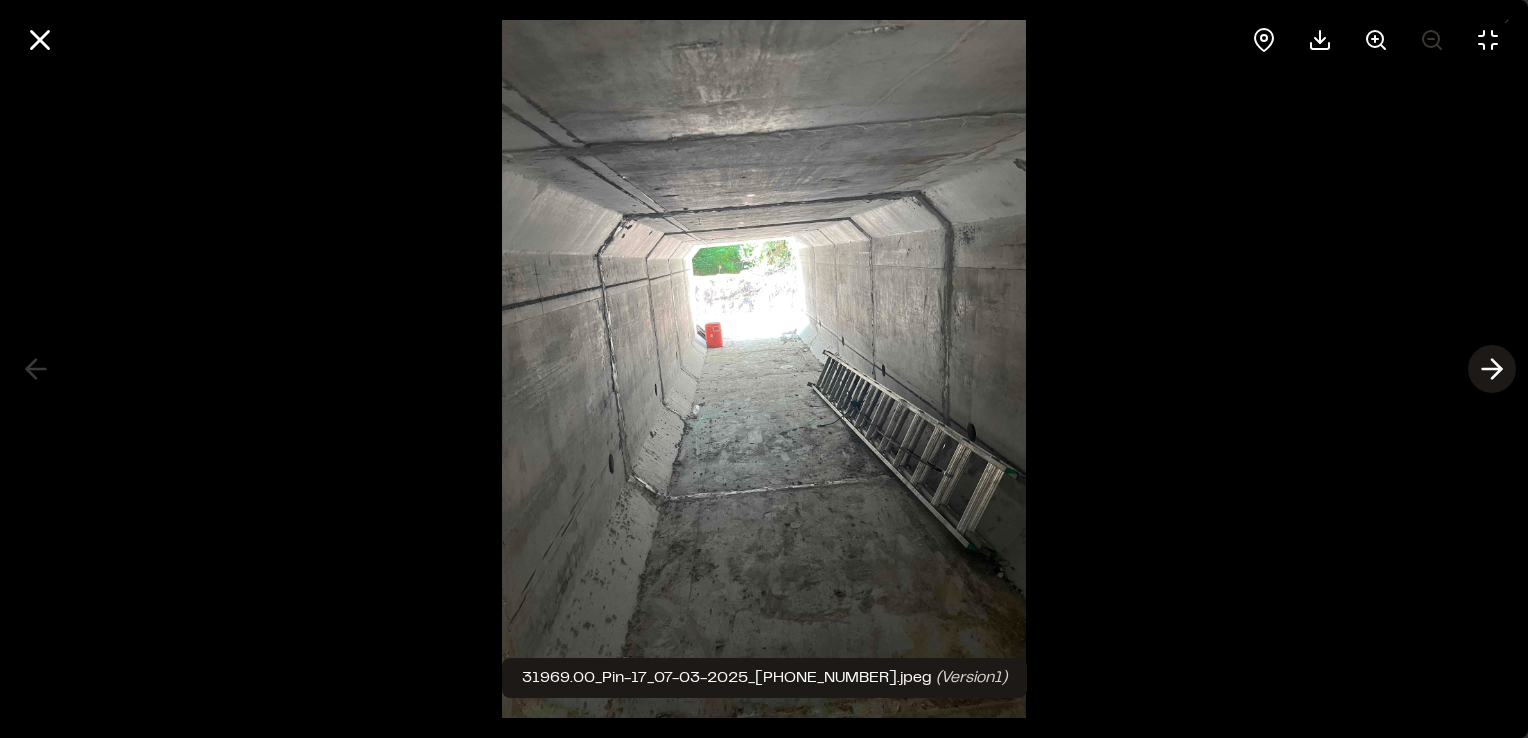 click 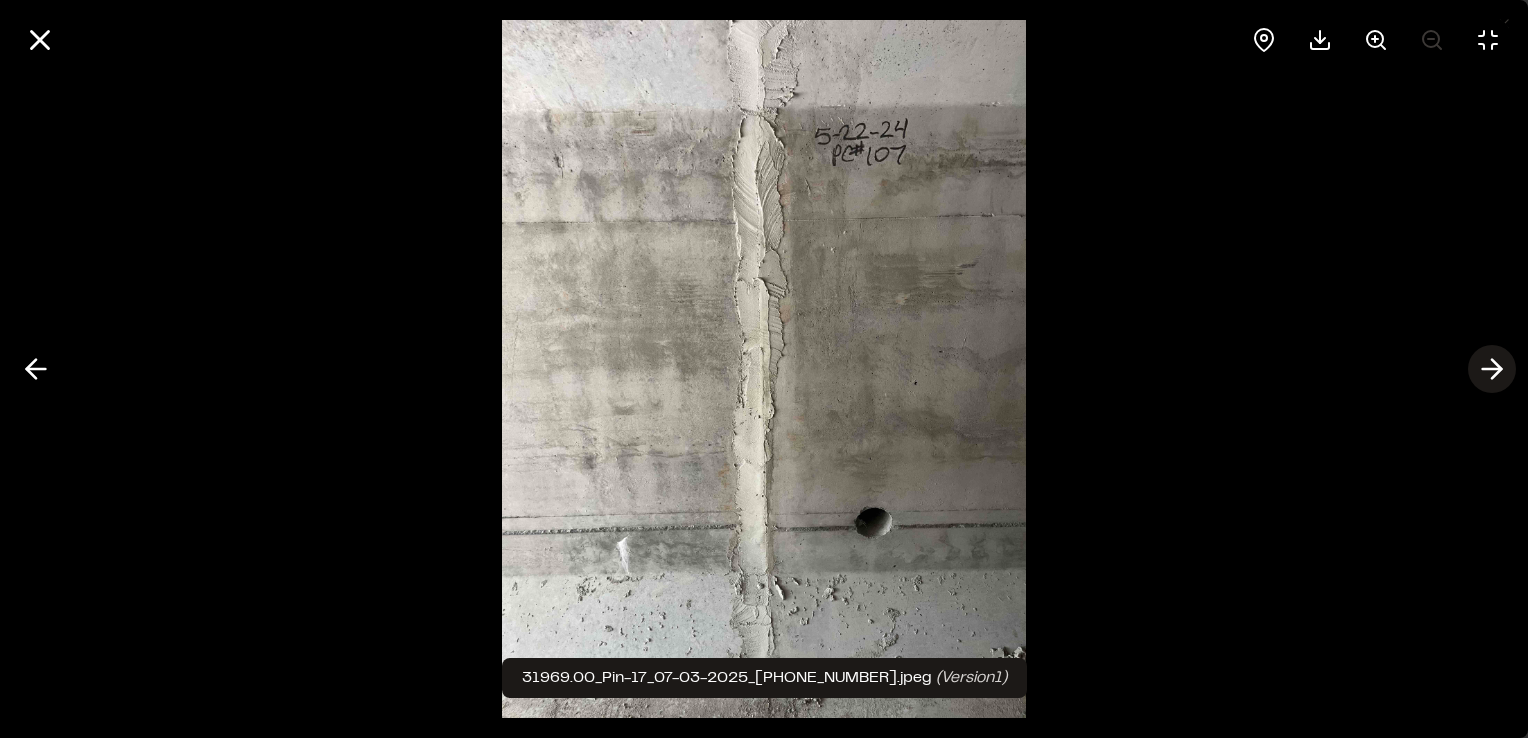 click 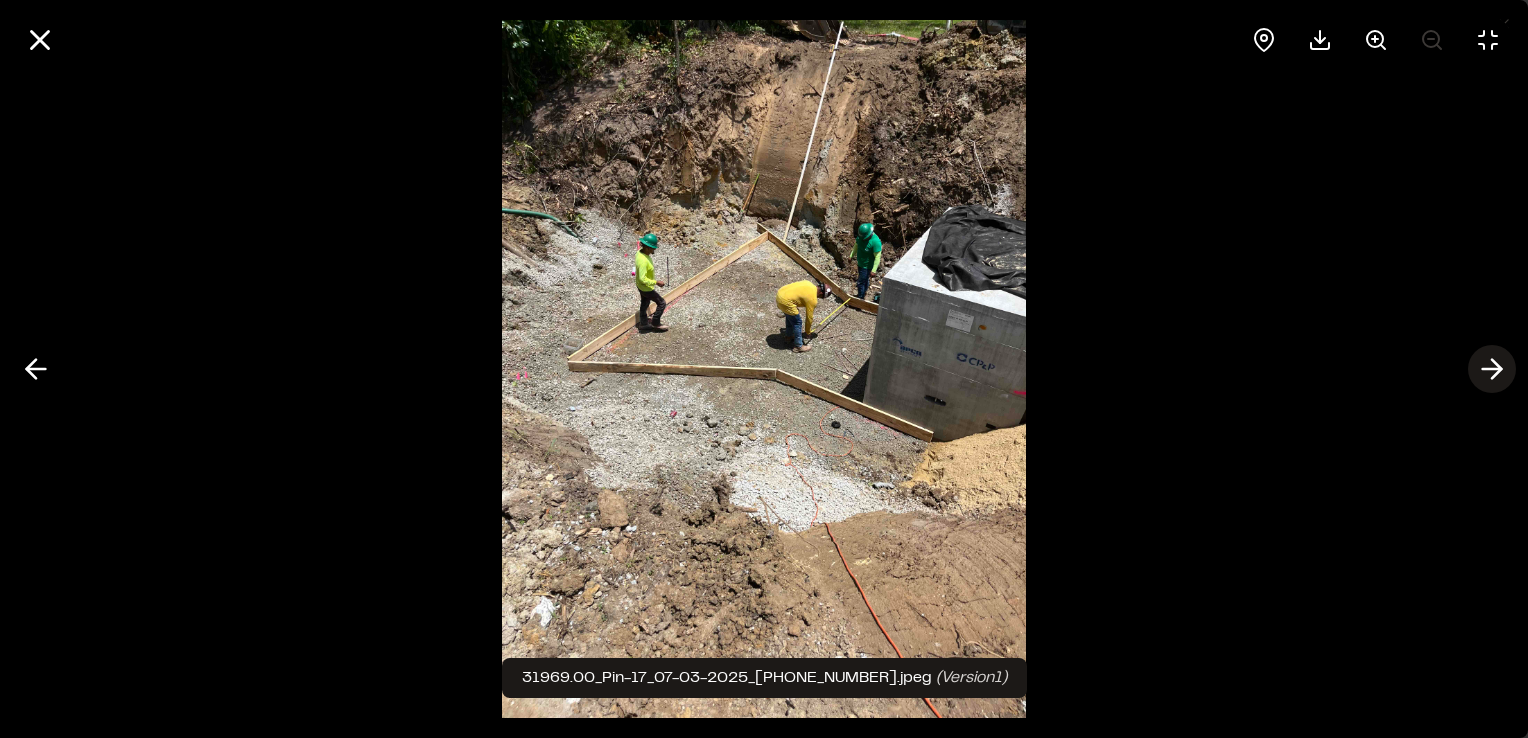 click 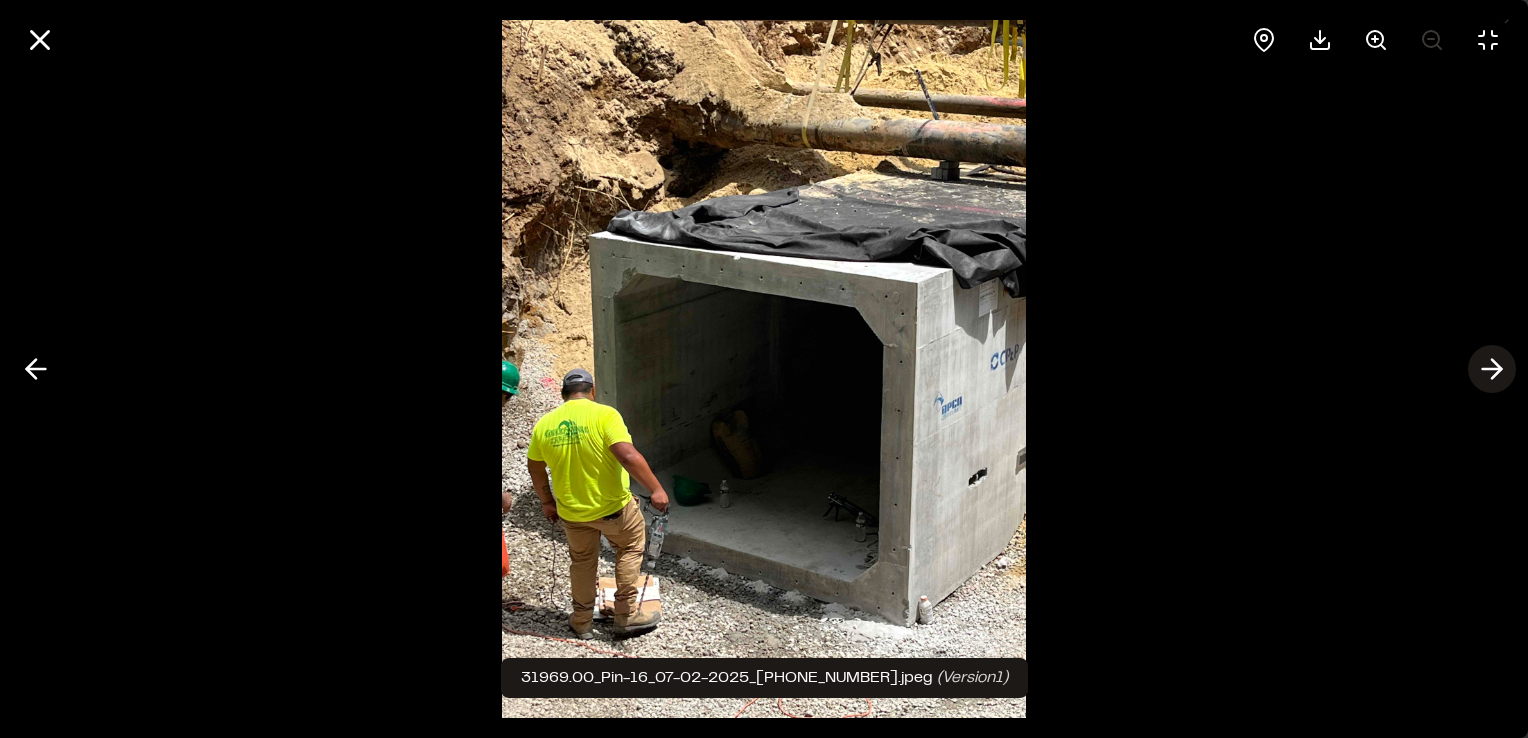 click 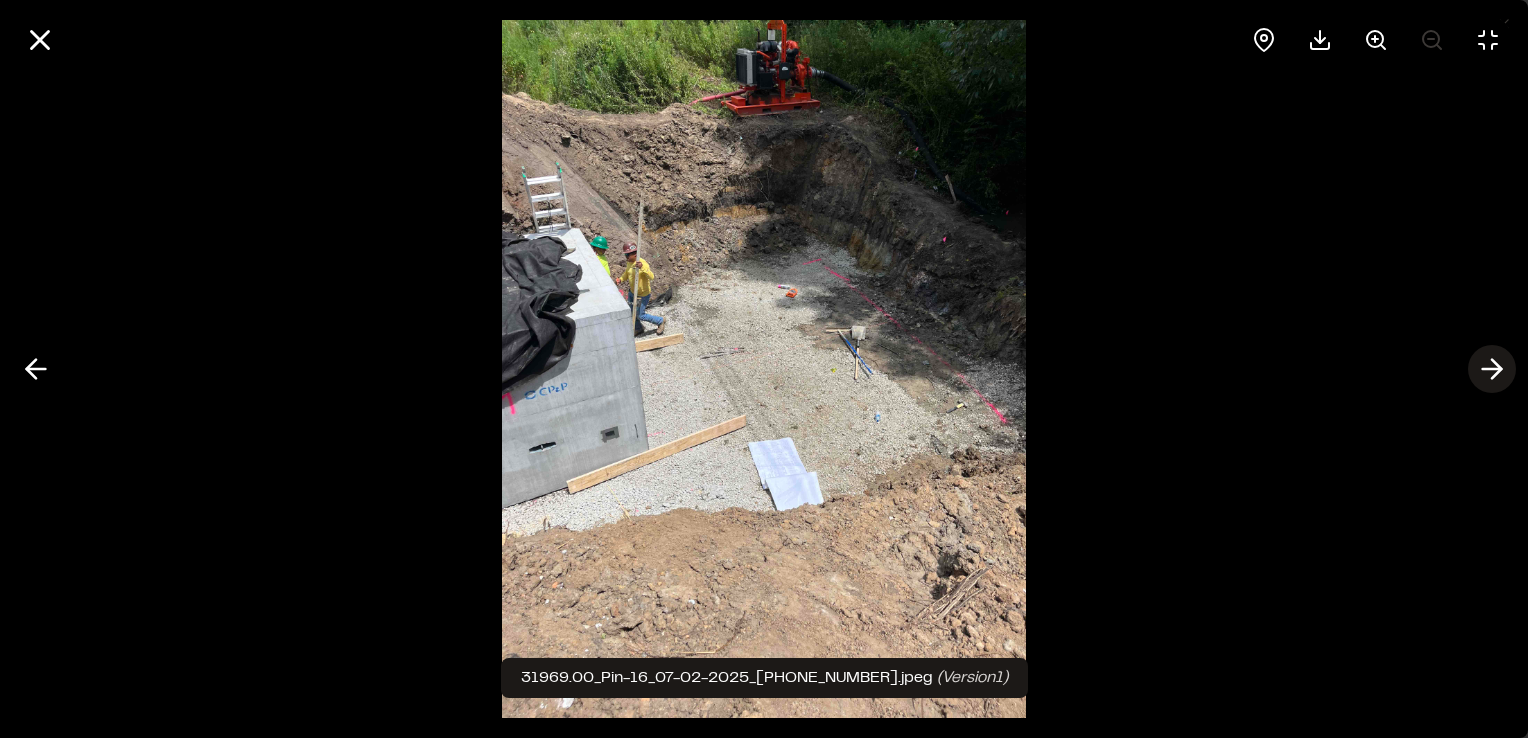 click 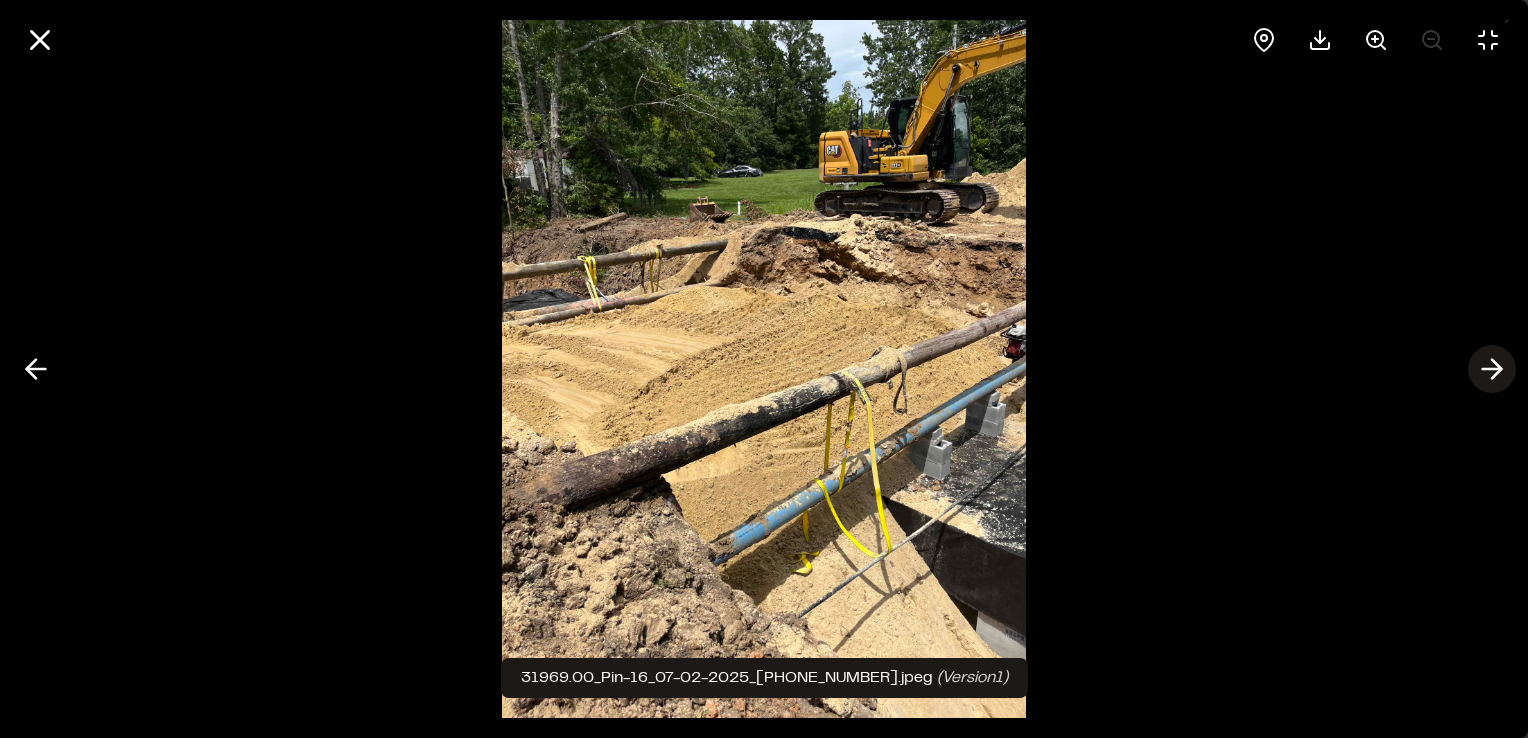 click 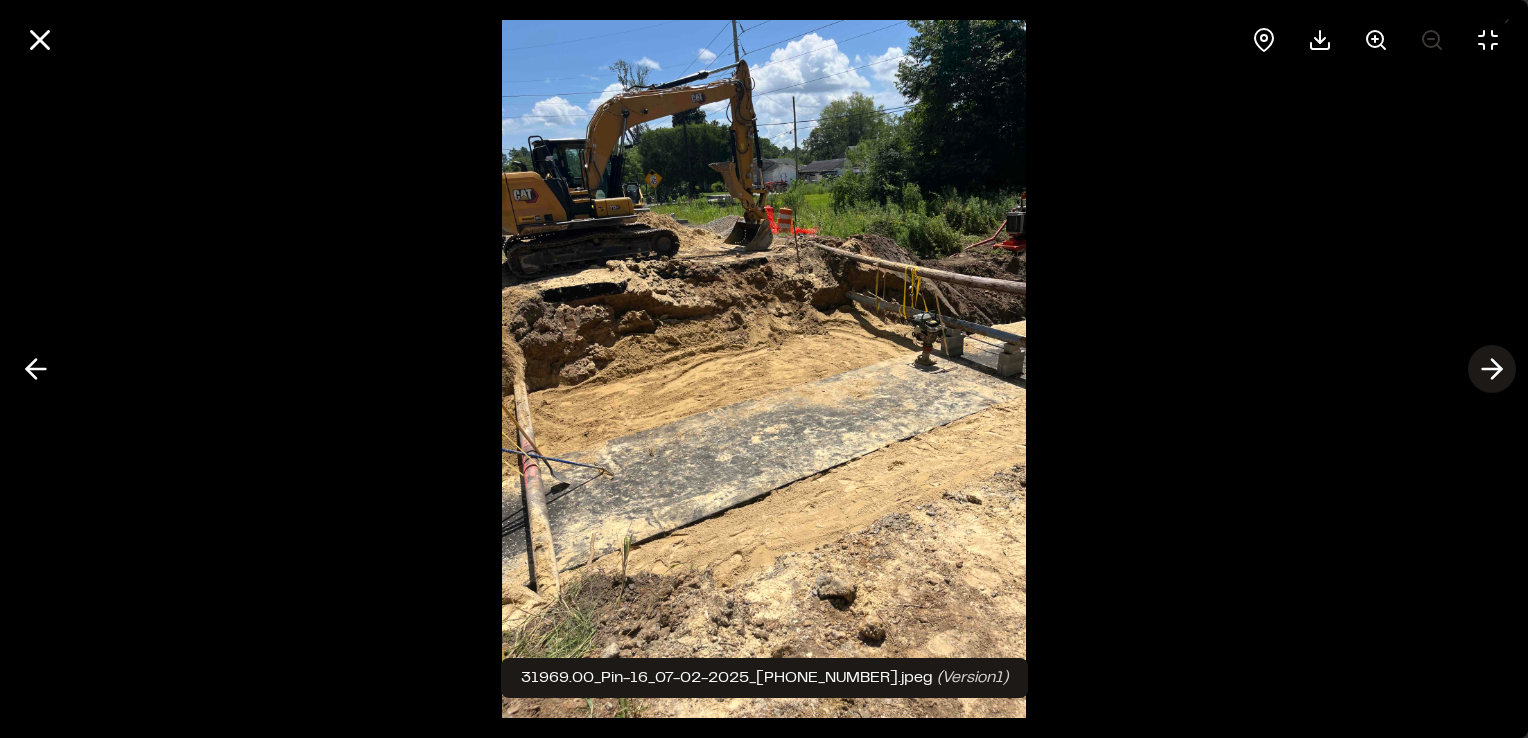 click 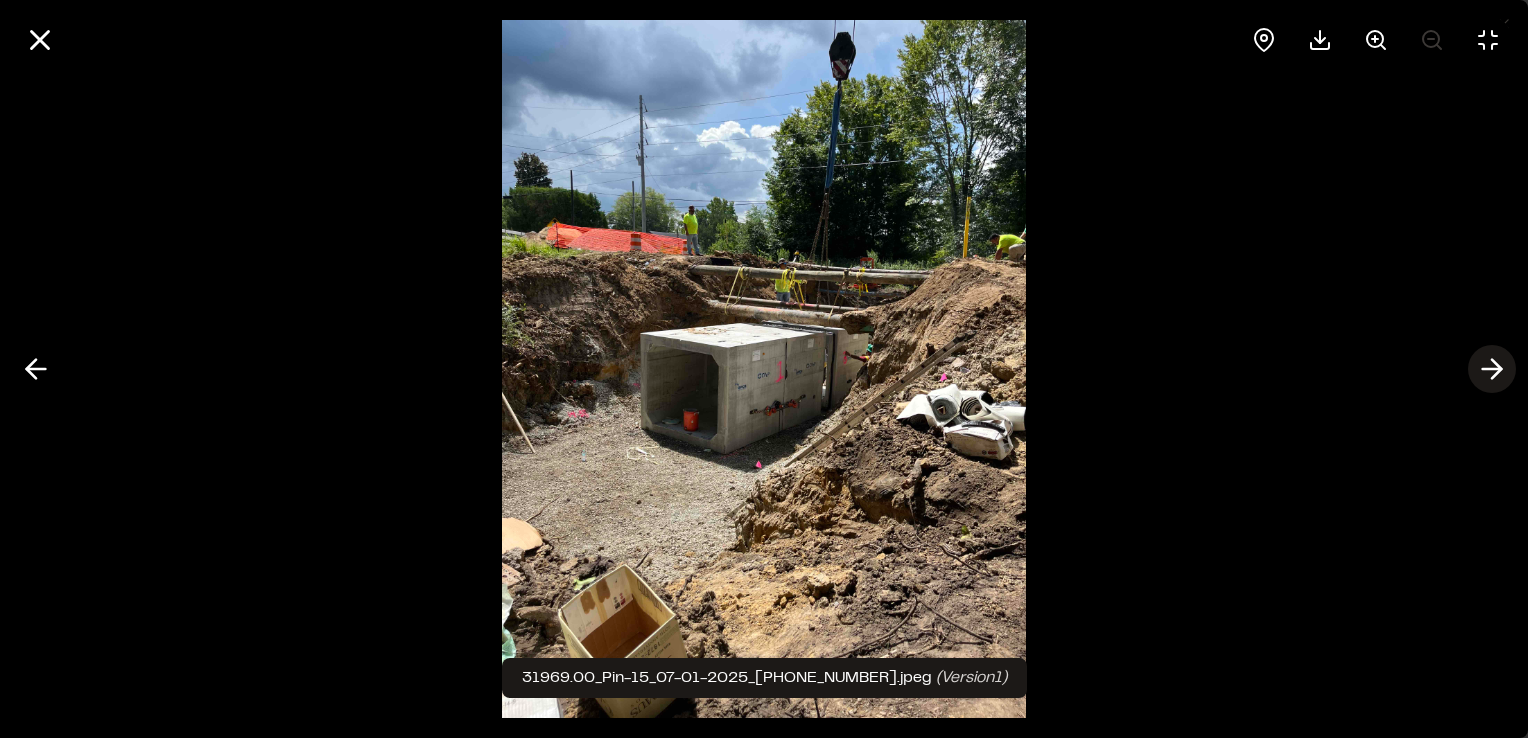 click 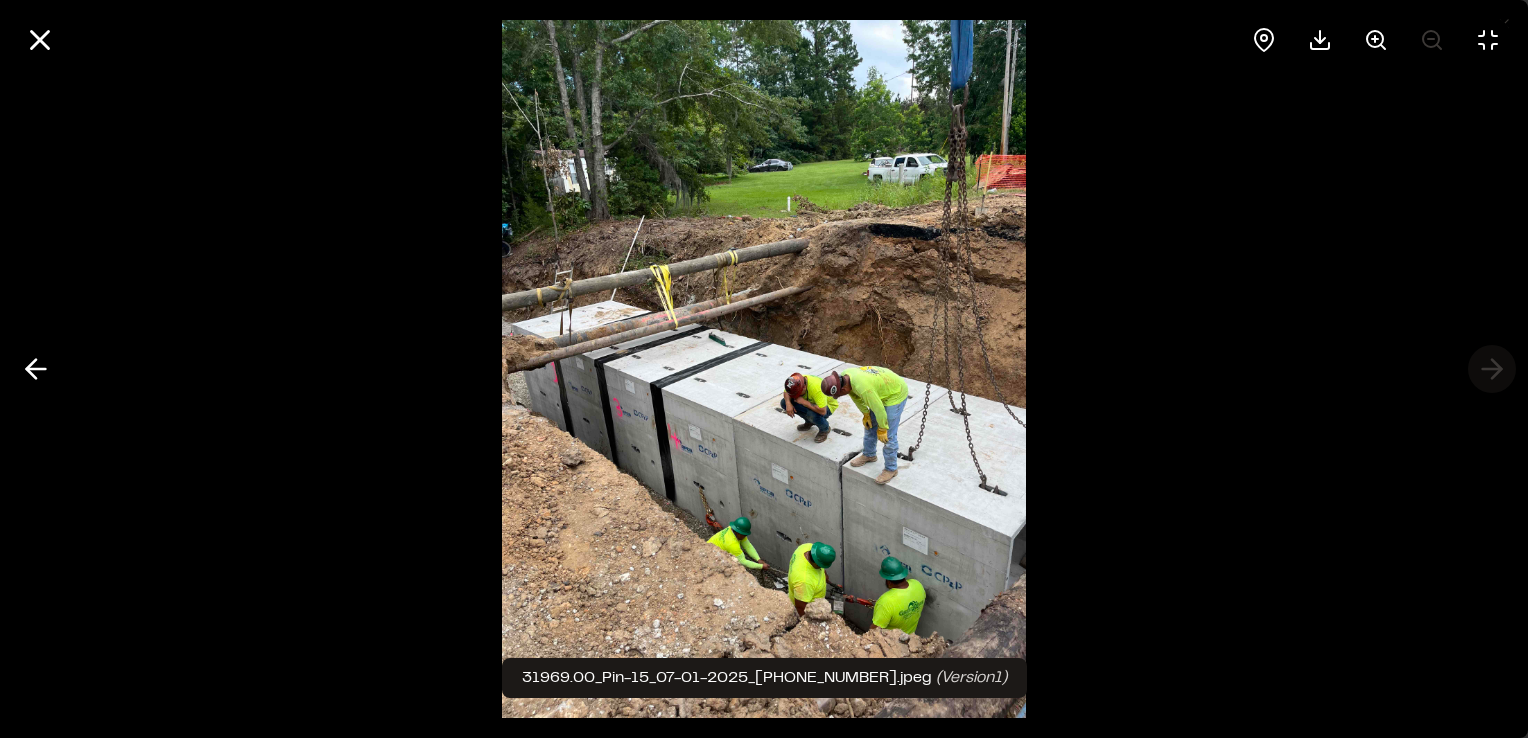 click at bounding box center (764, 369) 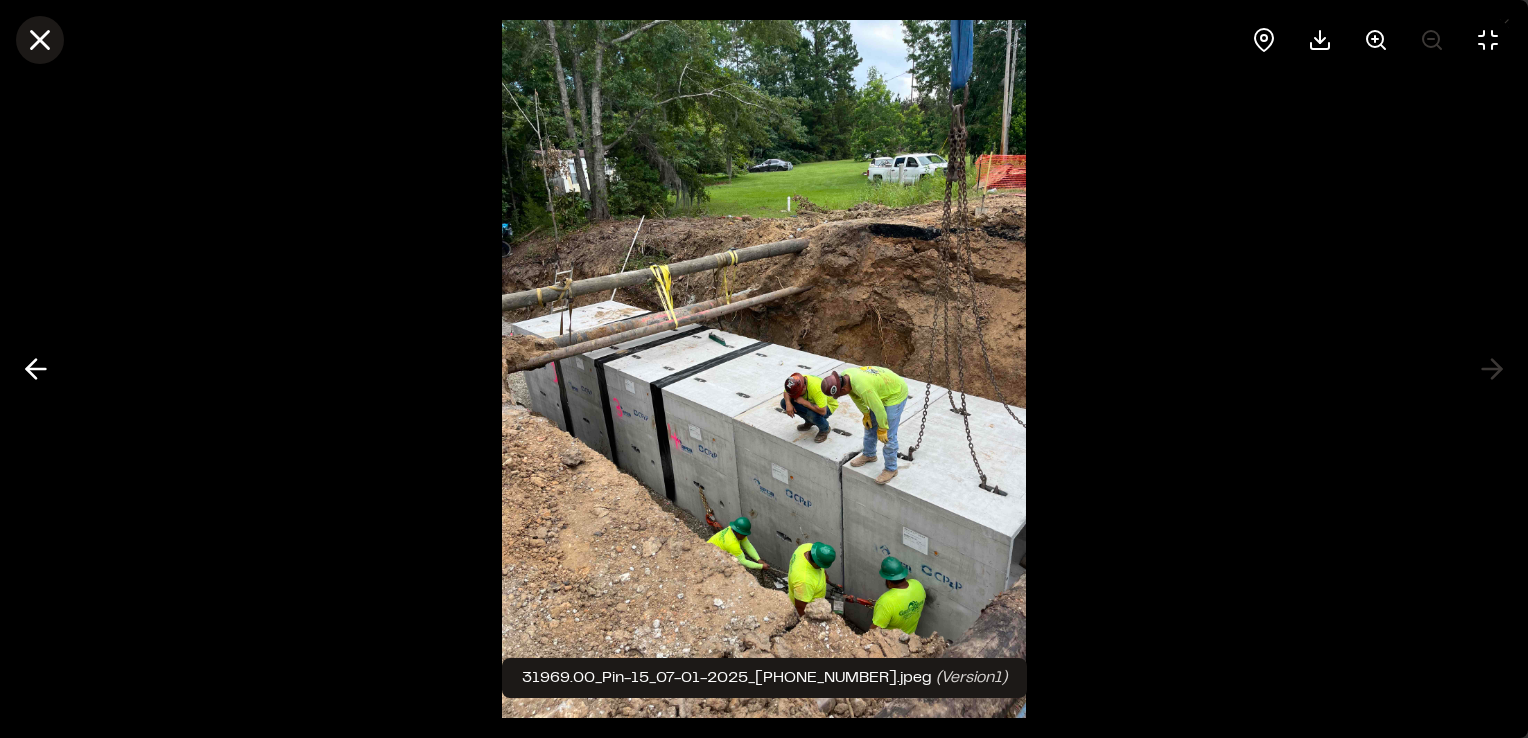 click 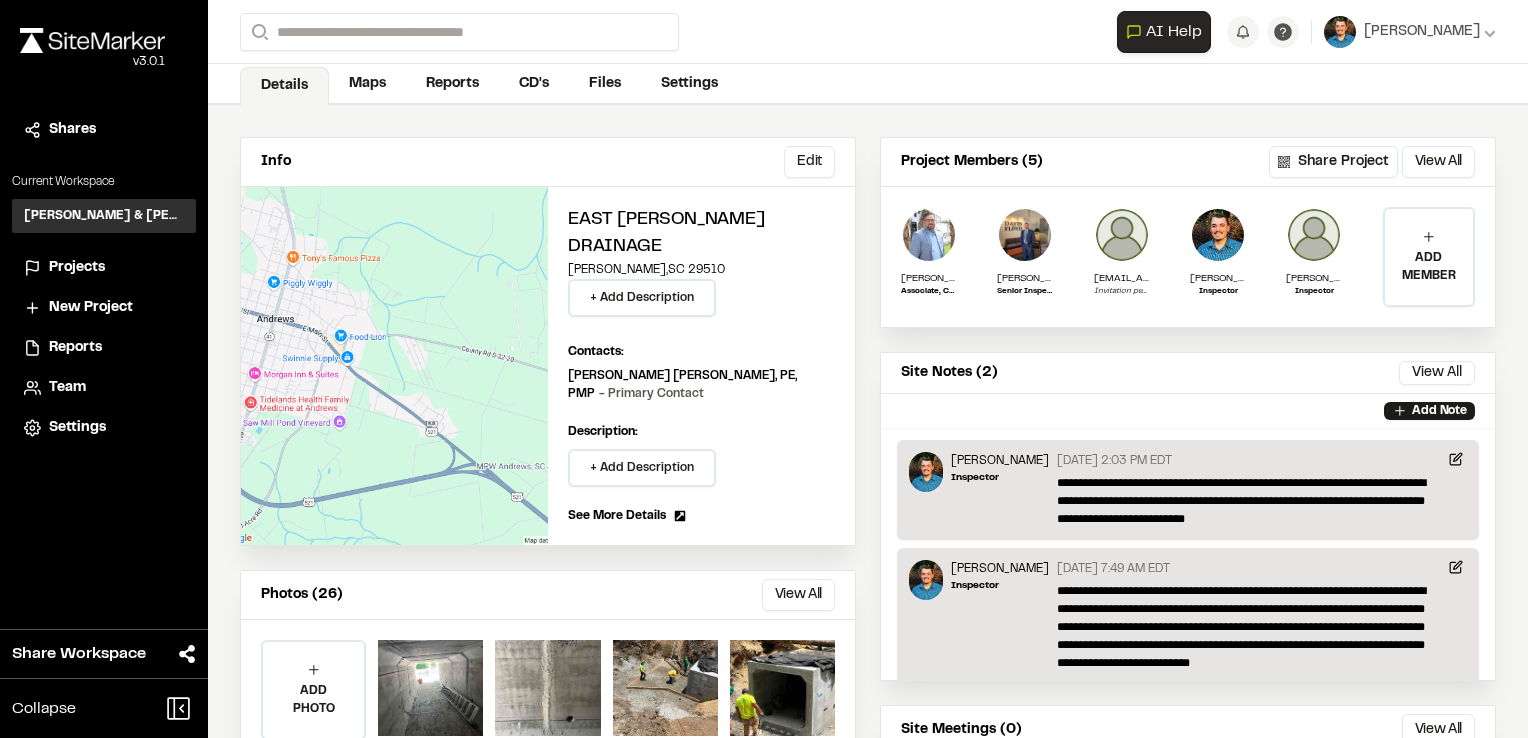 scroll, scrollTop: 0, scrollLeft: 0, axis: both 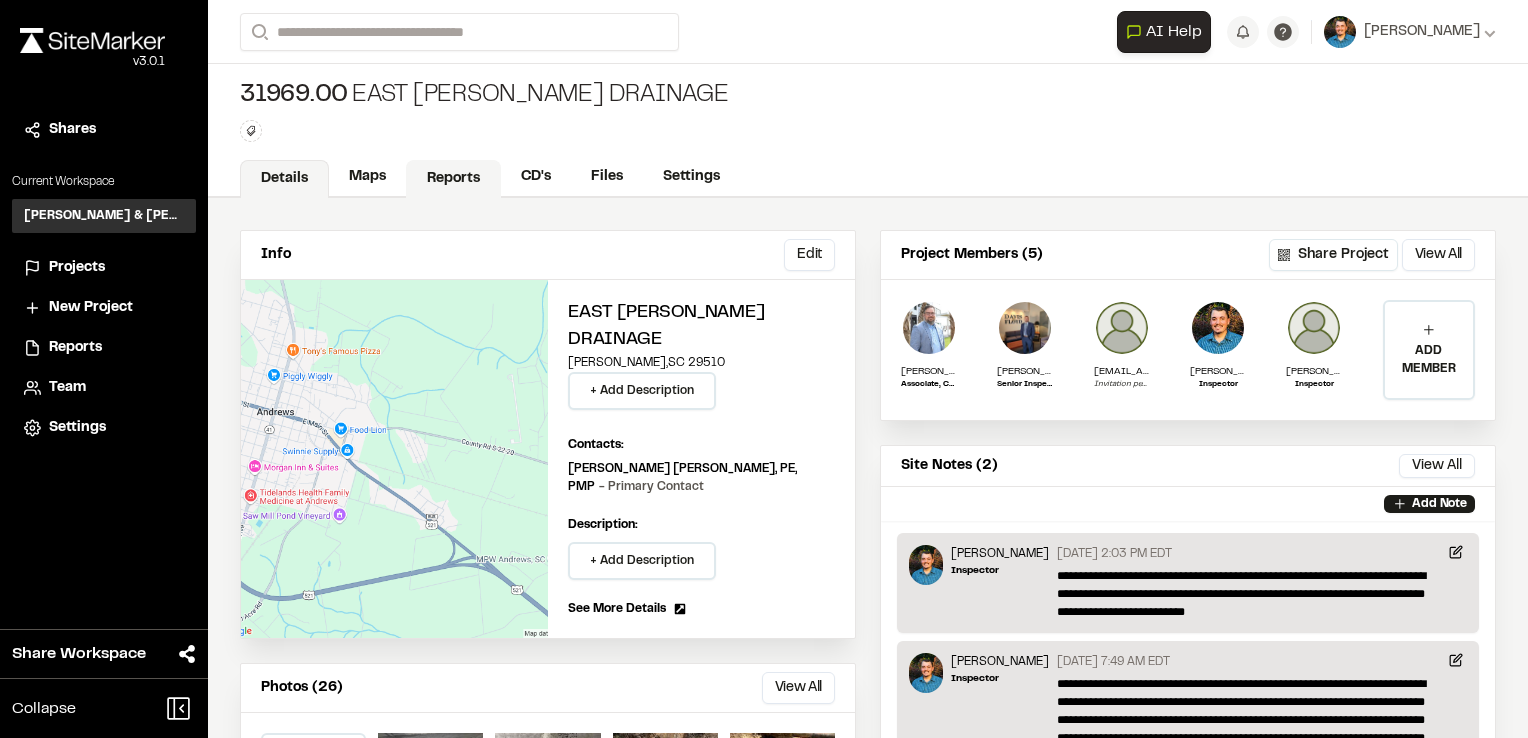 click on "Reports" at bounding box center (453, 179) 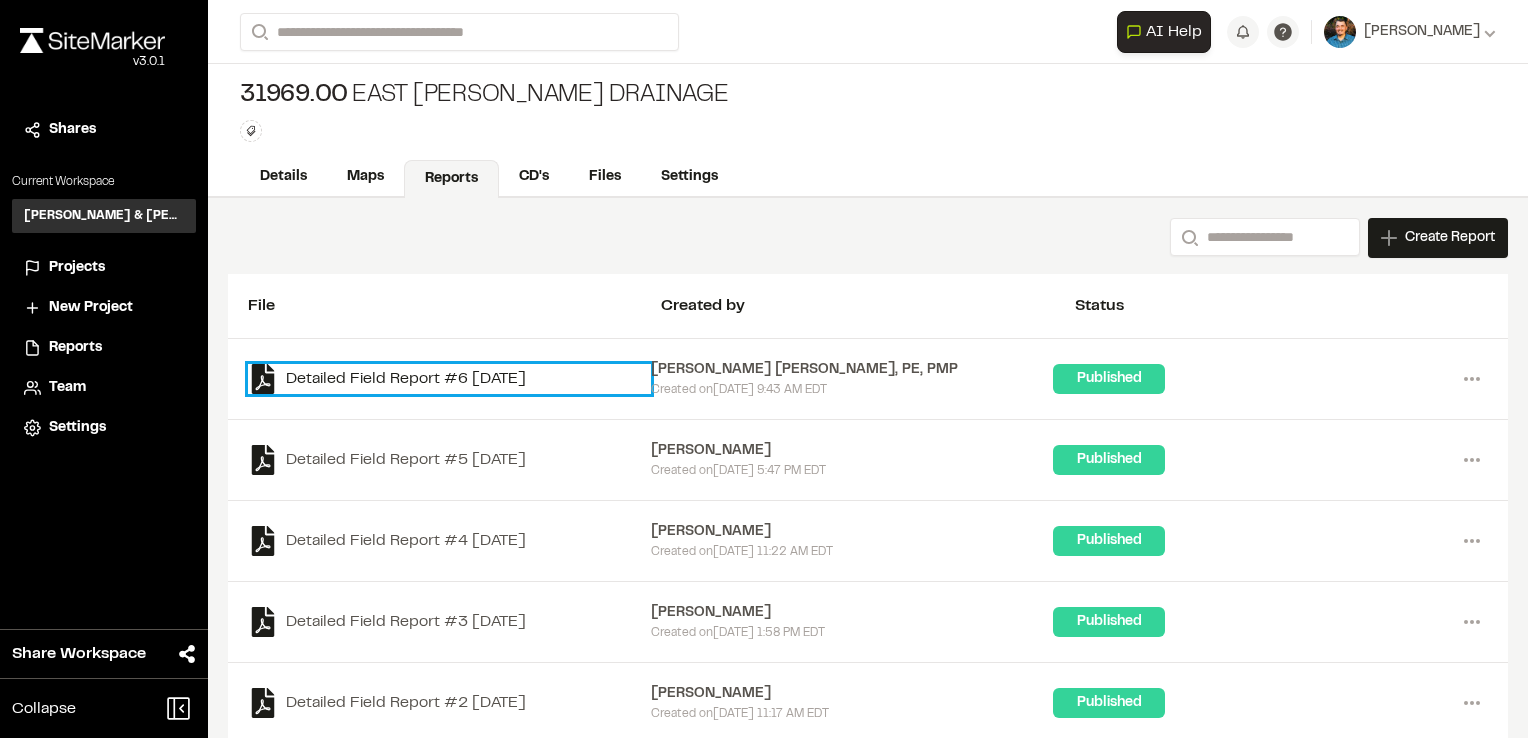 click on "Detailed Field Report #6 2025-07-02" at bounding box center [449, 379] 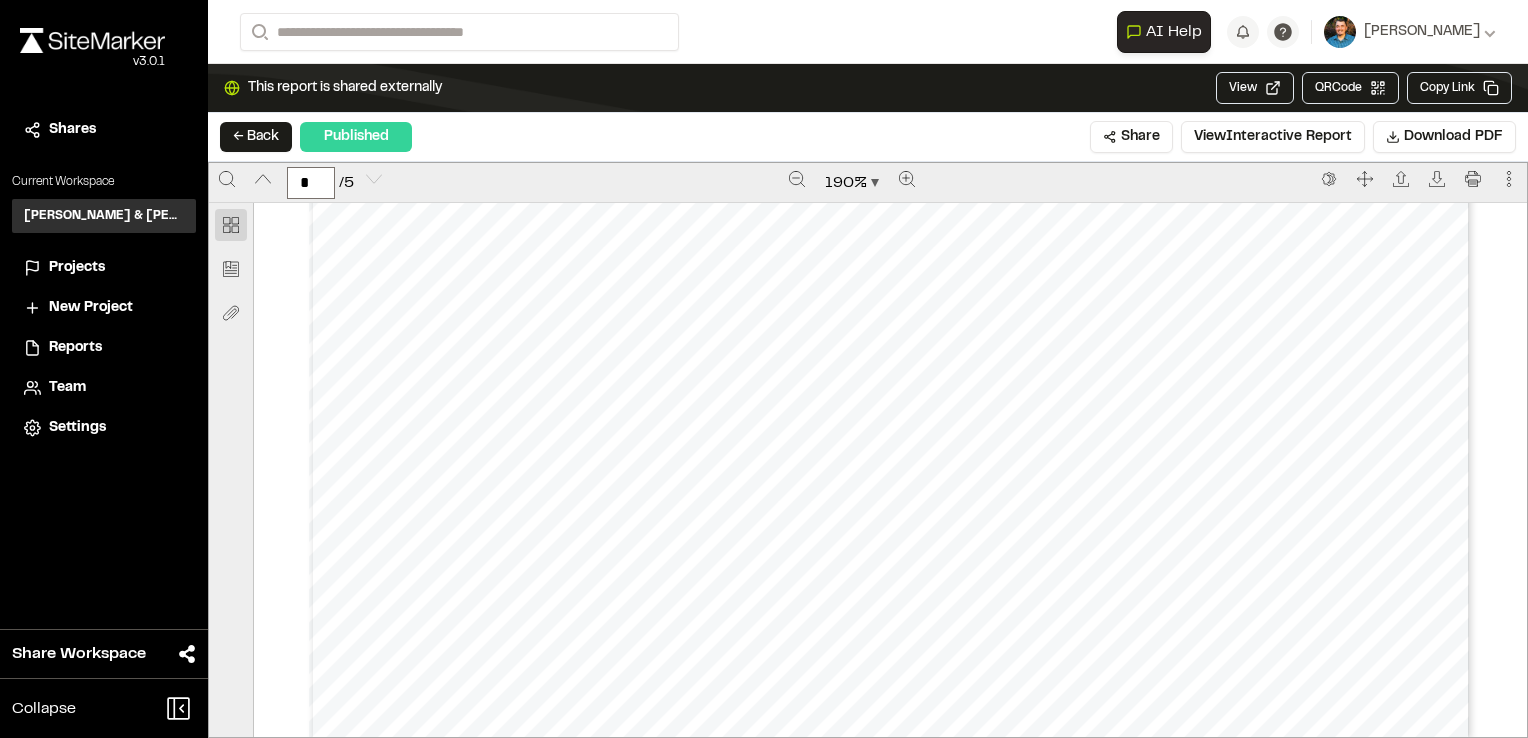 scroll, scrollTop: 6988, scrollLeft: 0, axis: vertical 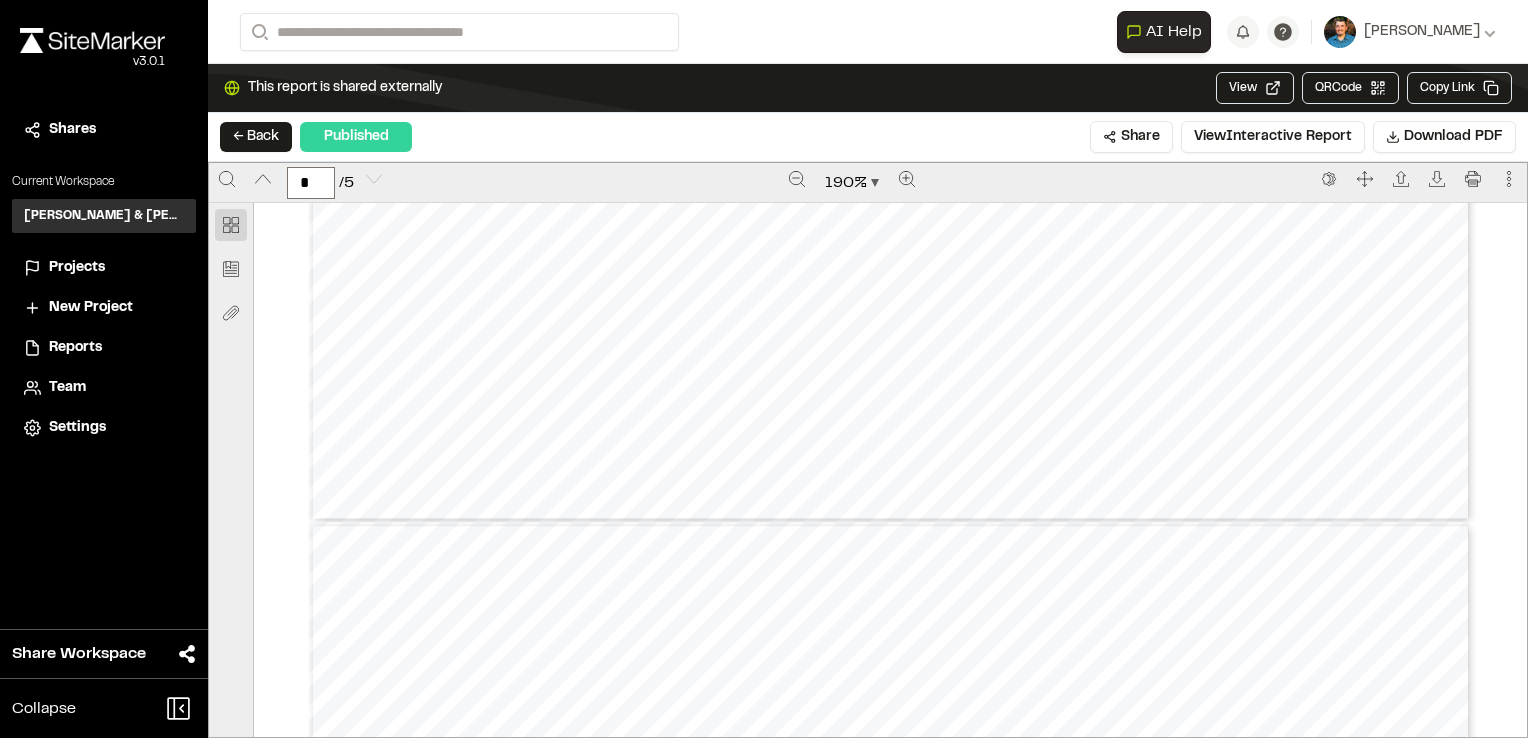 type on "*" 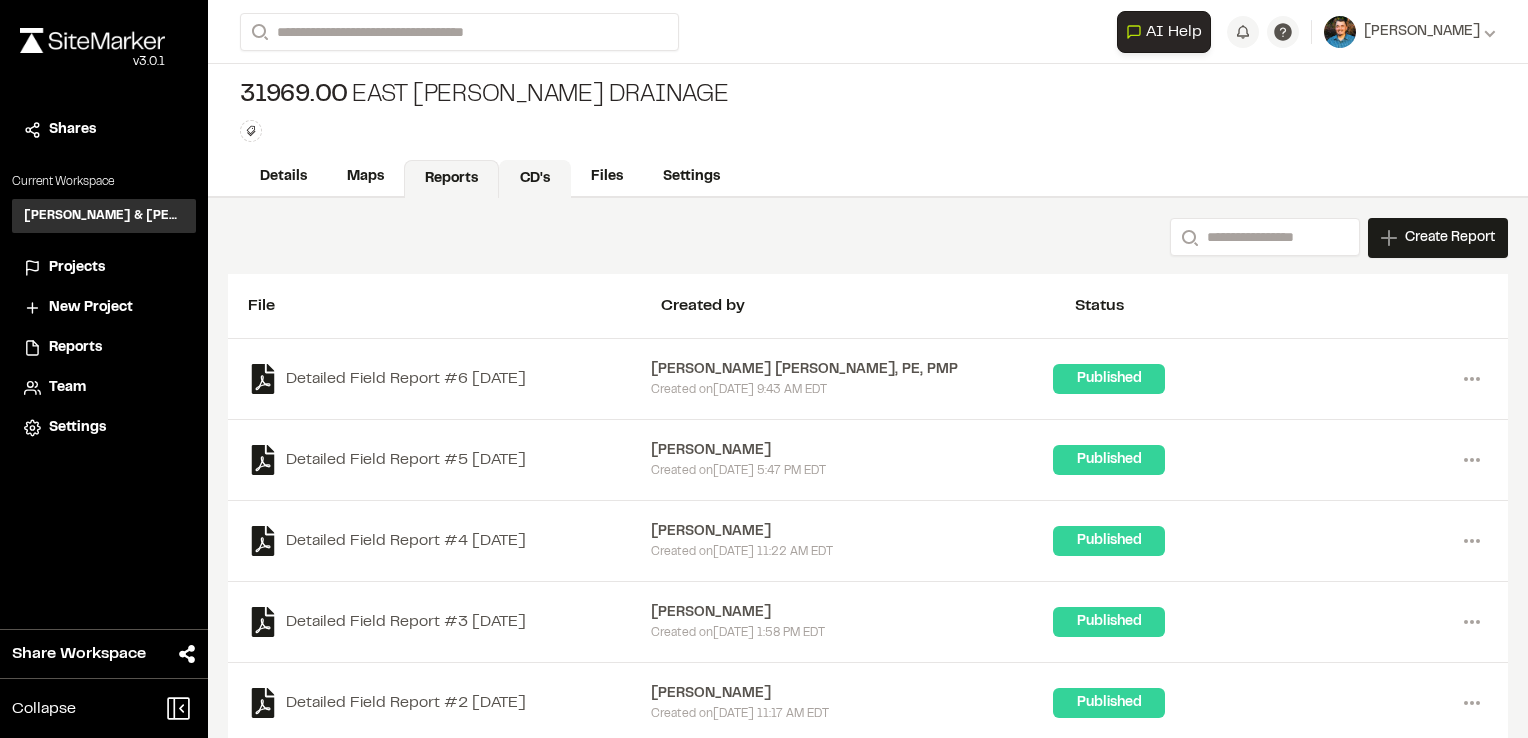 click on "CD's" at bounding box center [535, 179] 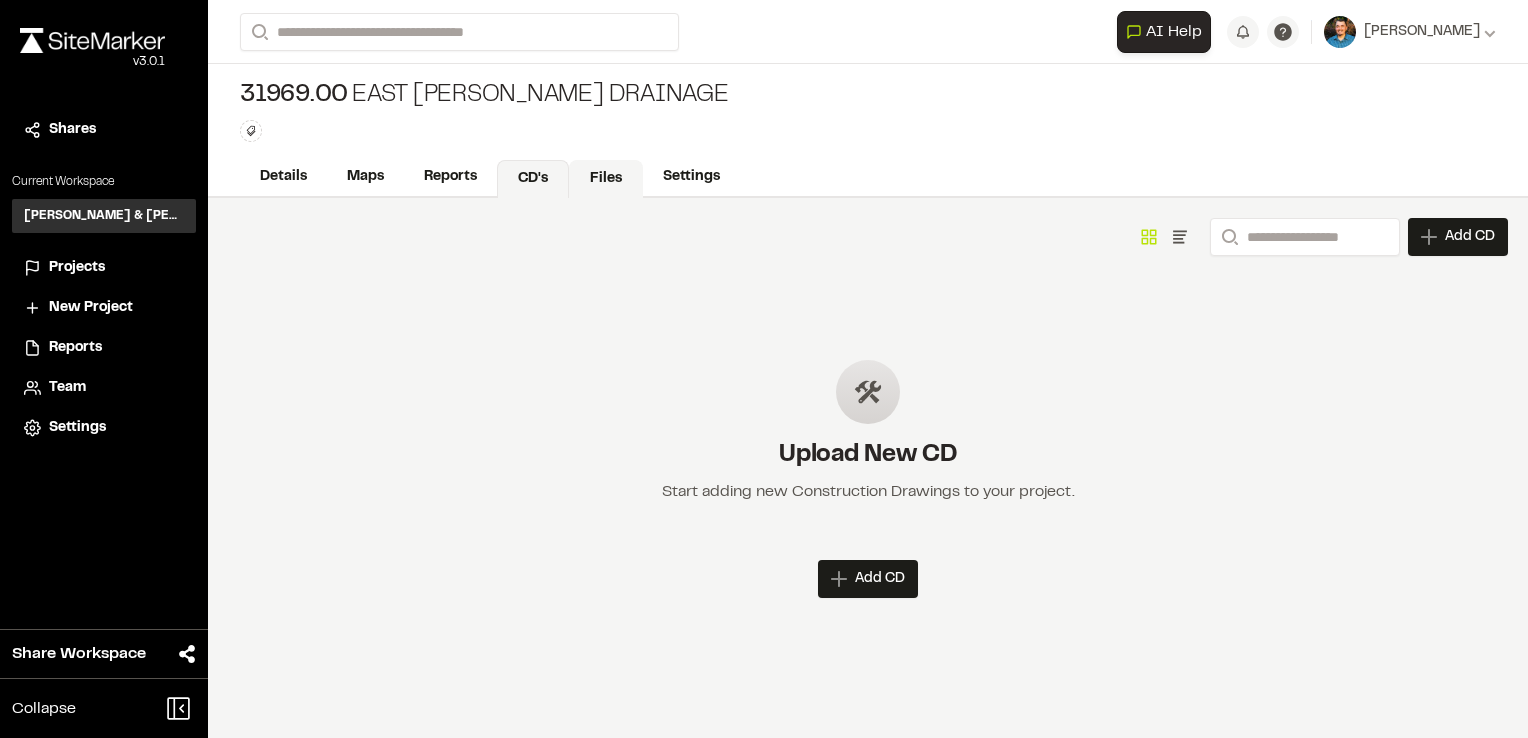 click on "Files" at bounding box center (606, 179) 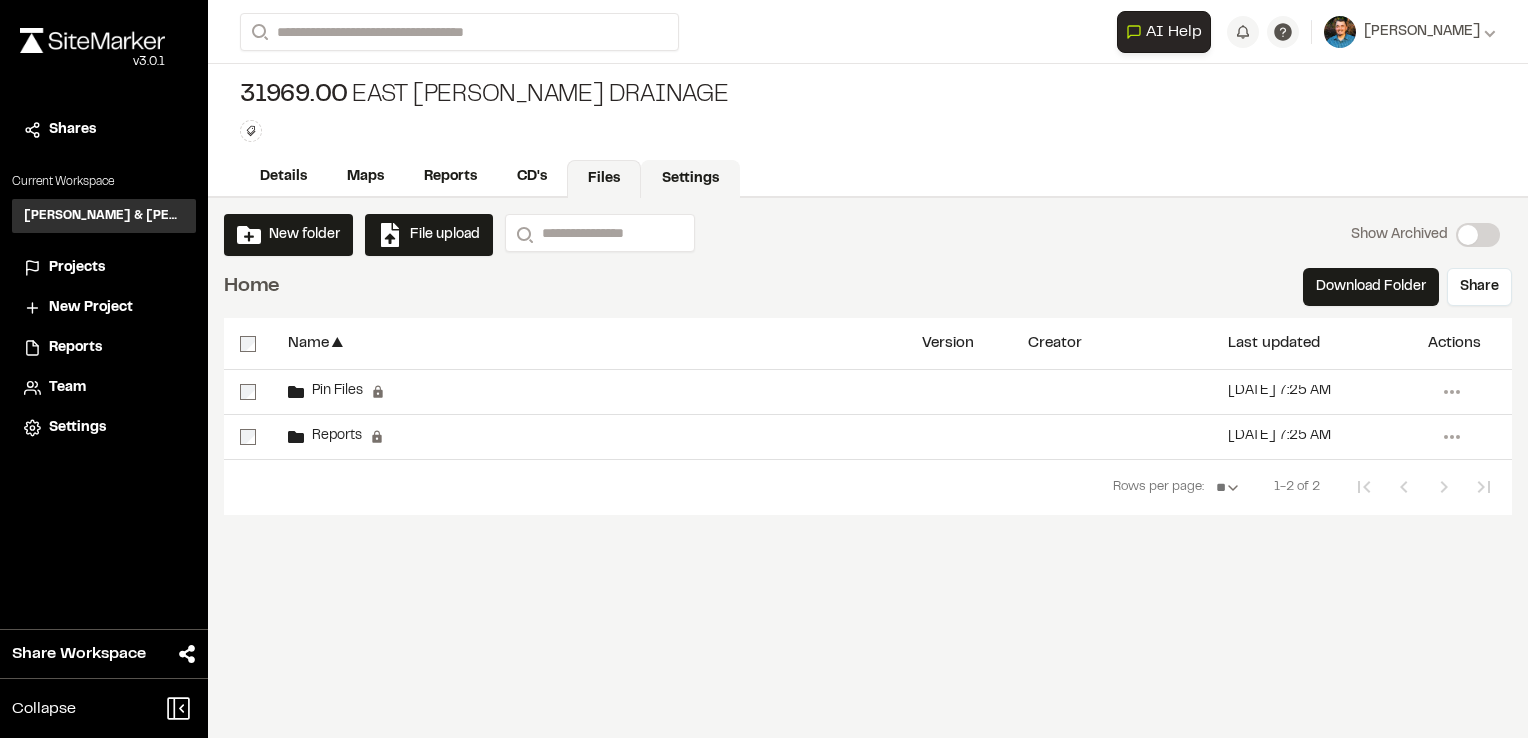 click on "Settings" at bounding box center [690, 179] 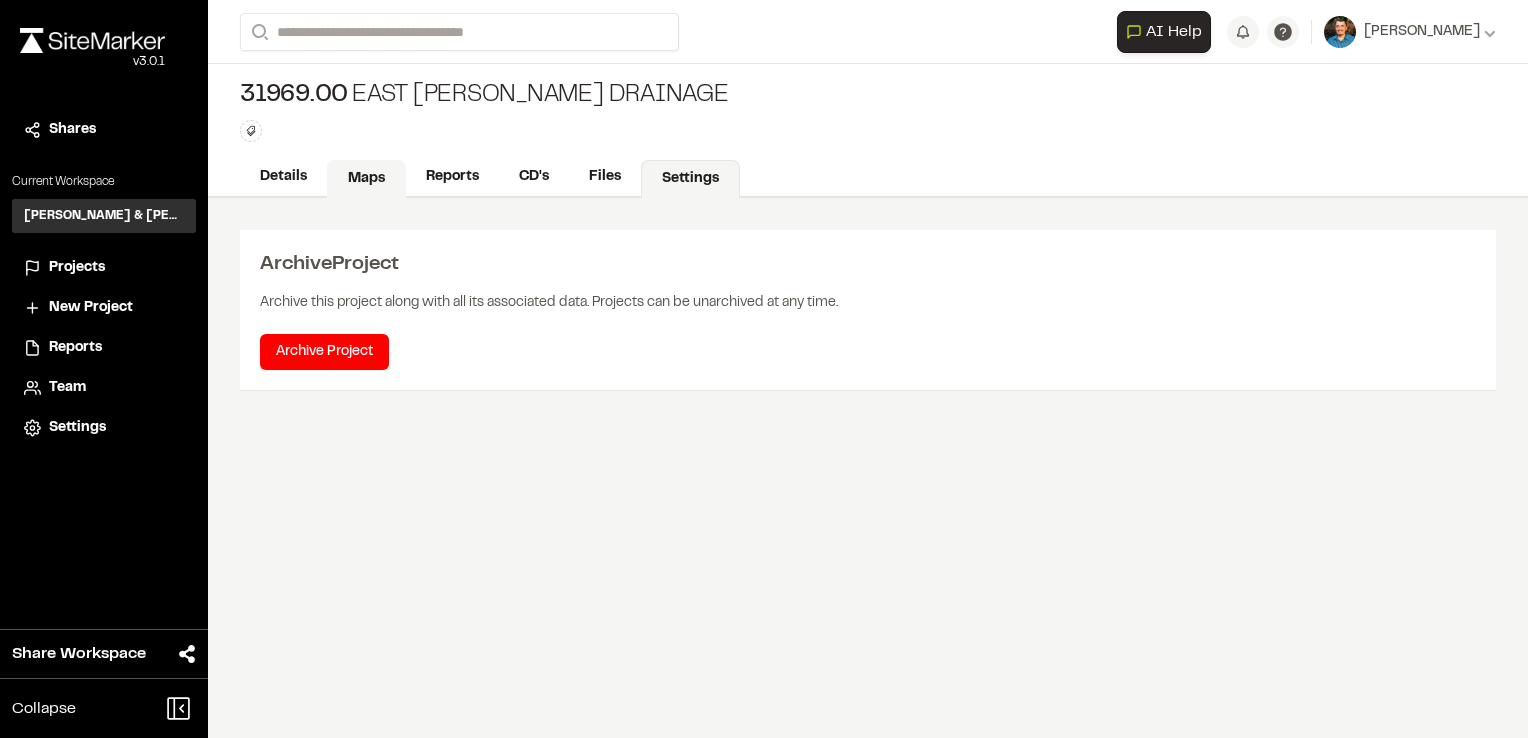 click on "Maps" at bounding box center (366, 179) 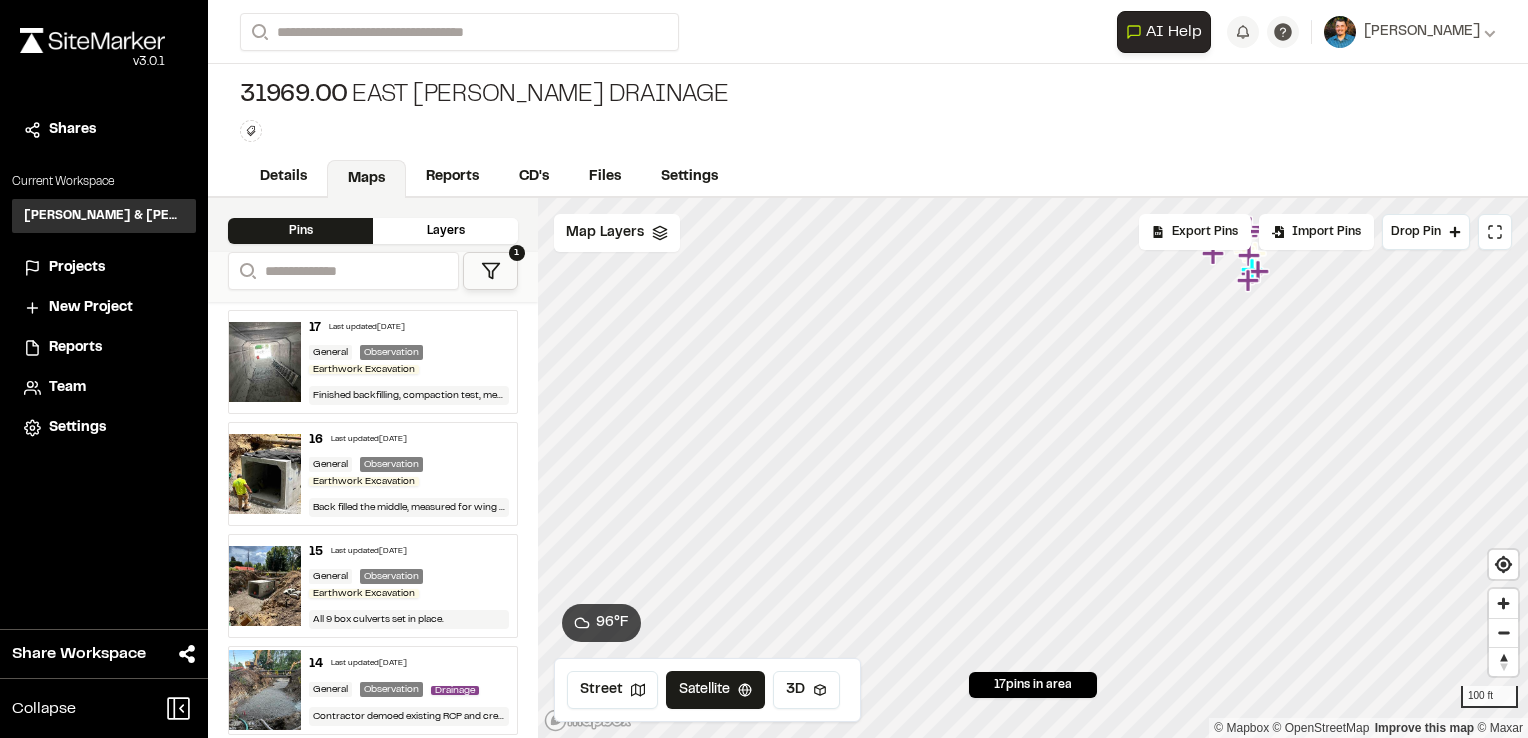 click on "General Observation Earthwork Excavation" at bounding box center [409, 361] 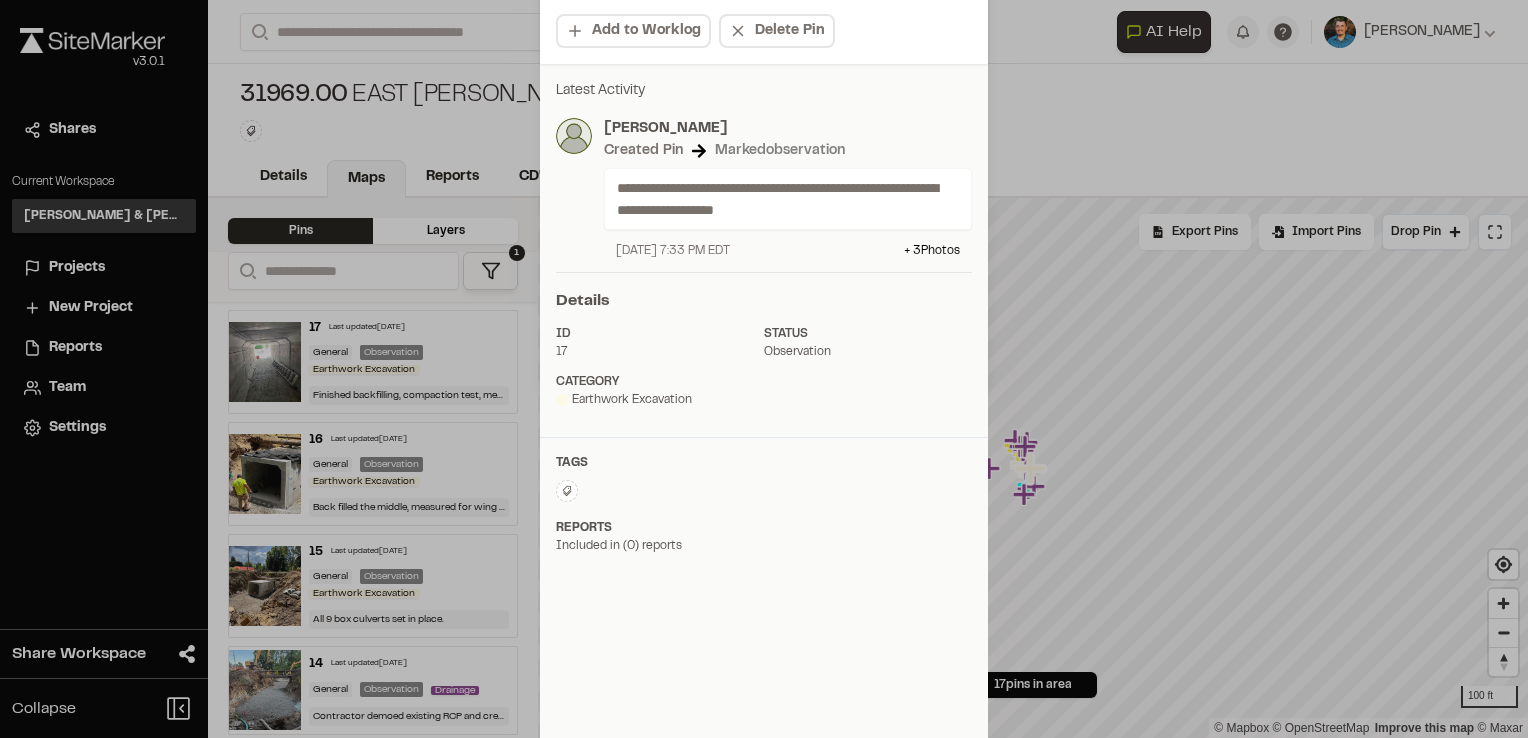 scroll, scrollTop: 360, scrollLeft: 0, axis: vertical 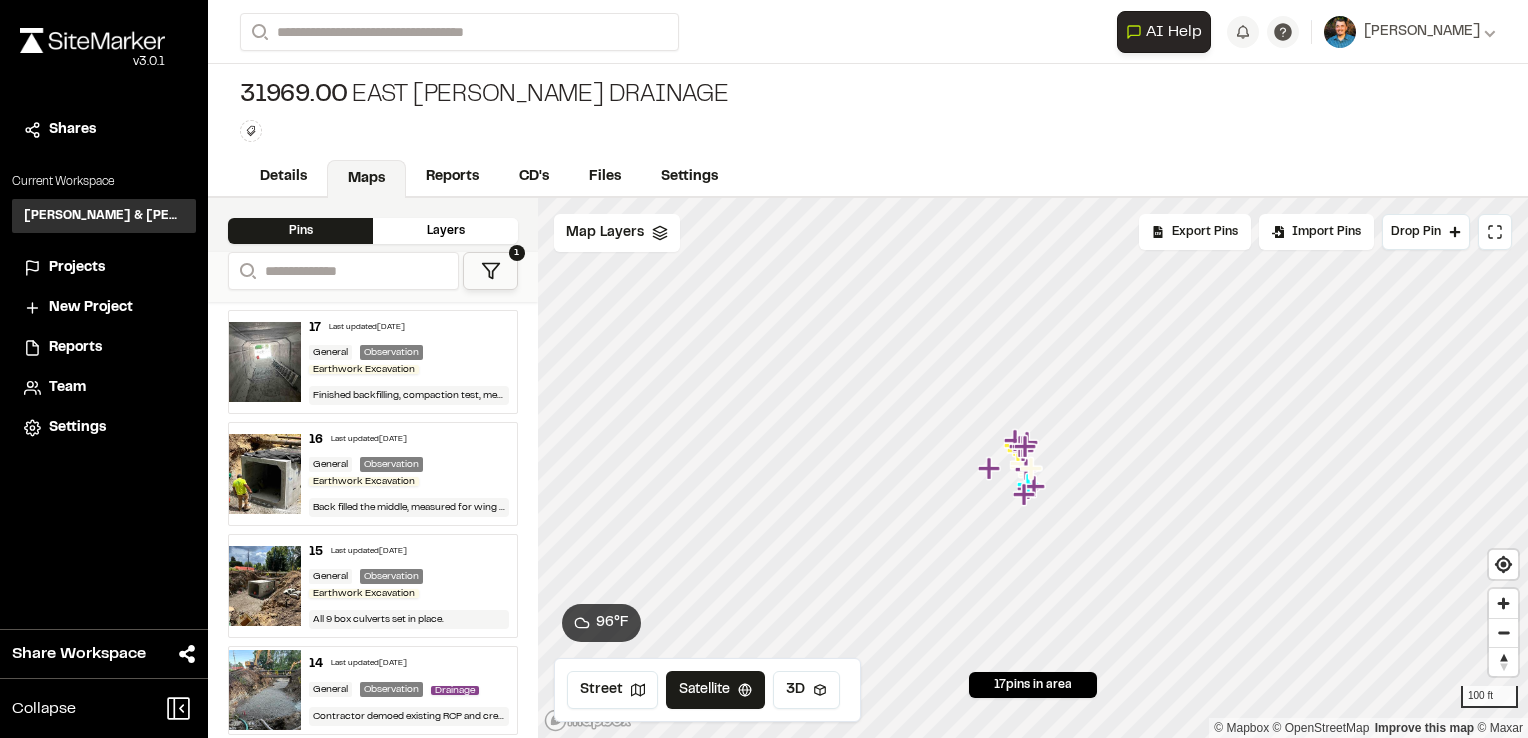 click on "General Observation Earthwork Excavation" at bounding box center (409, 473) 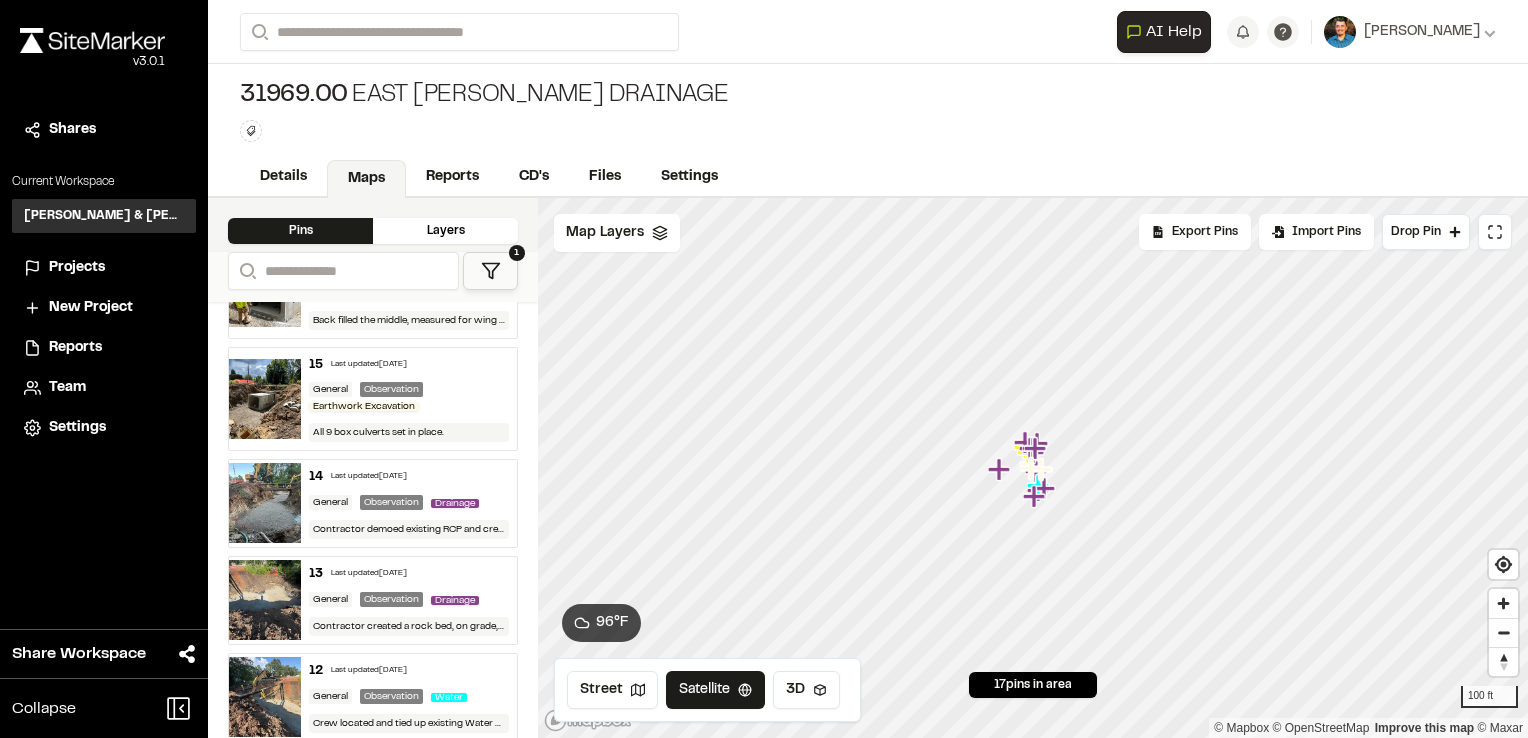 scroll, scrollTop: 200, scrollLeft: 0, axis: vertical 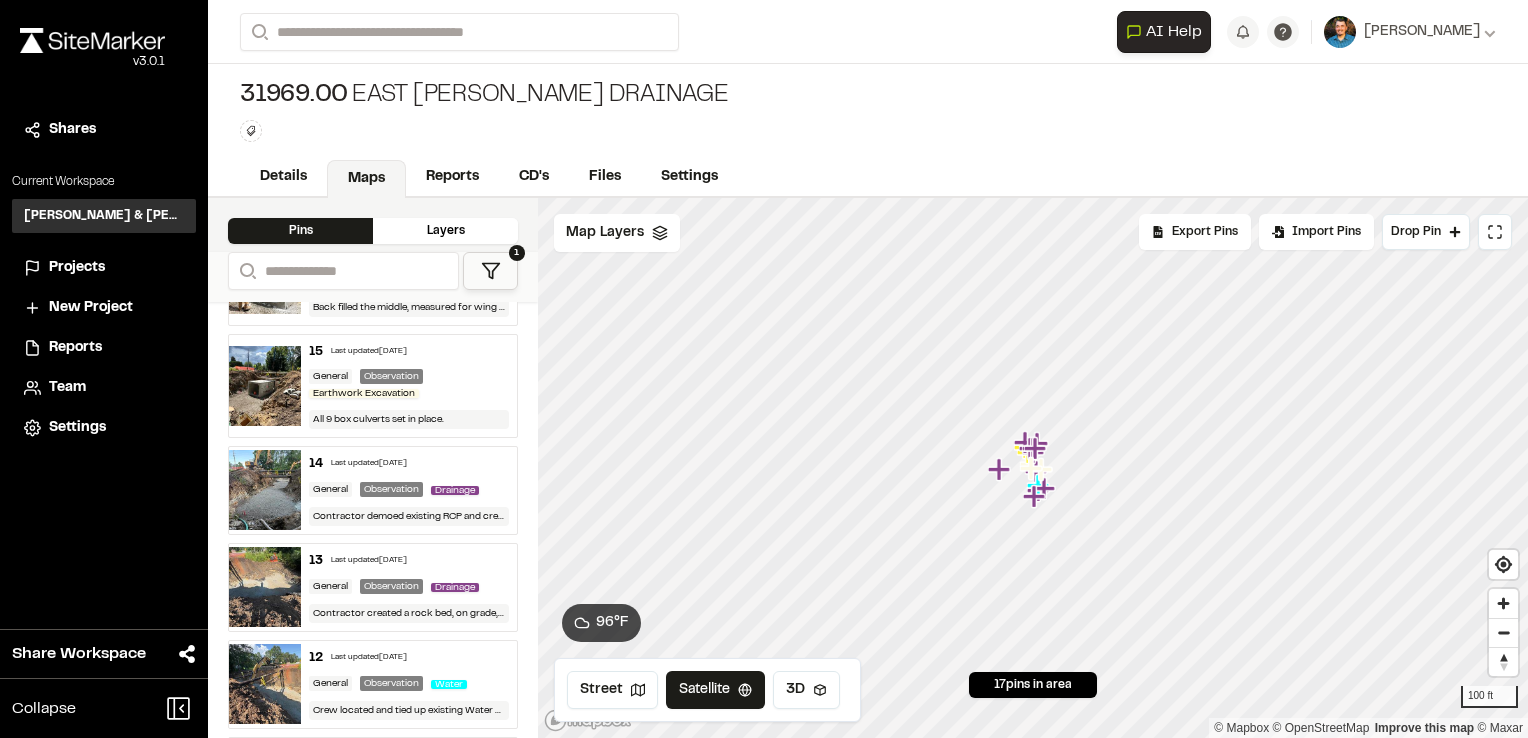 click on "Contractor demoed existing RCP and created a rock bed." at bounding box center [409, 516] 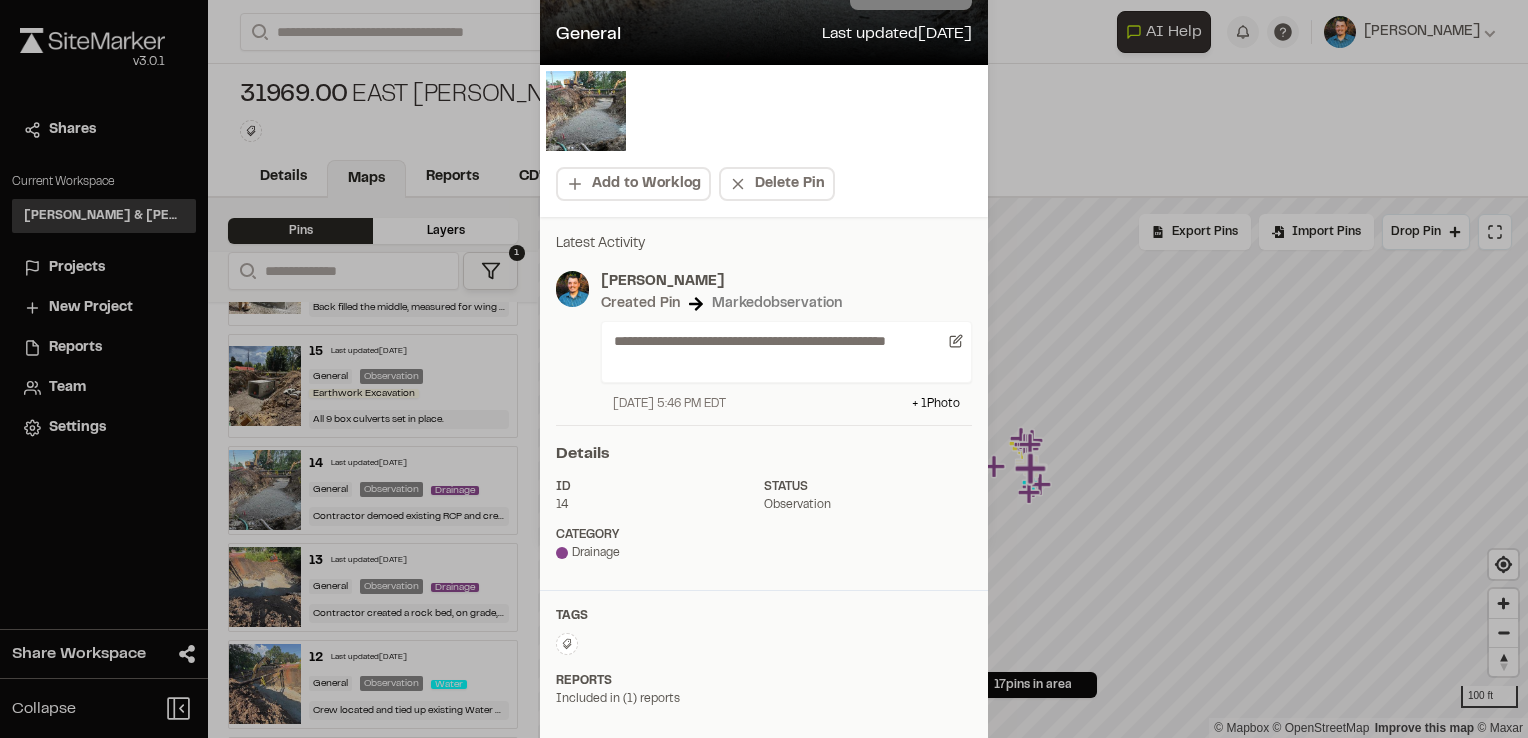 scroll, scrollTop: 200, scrollLeft: 0, axis: vertical 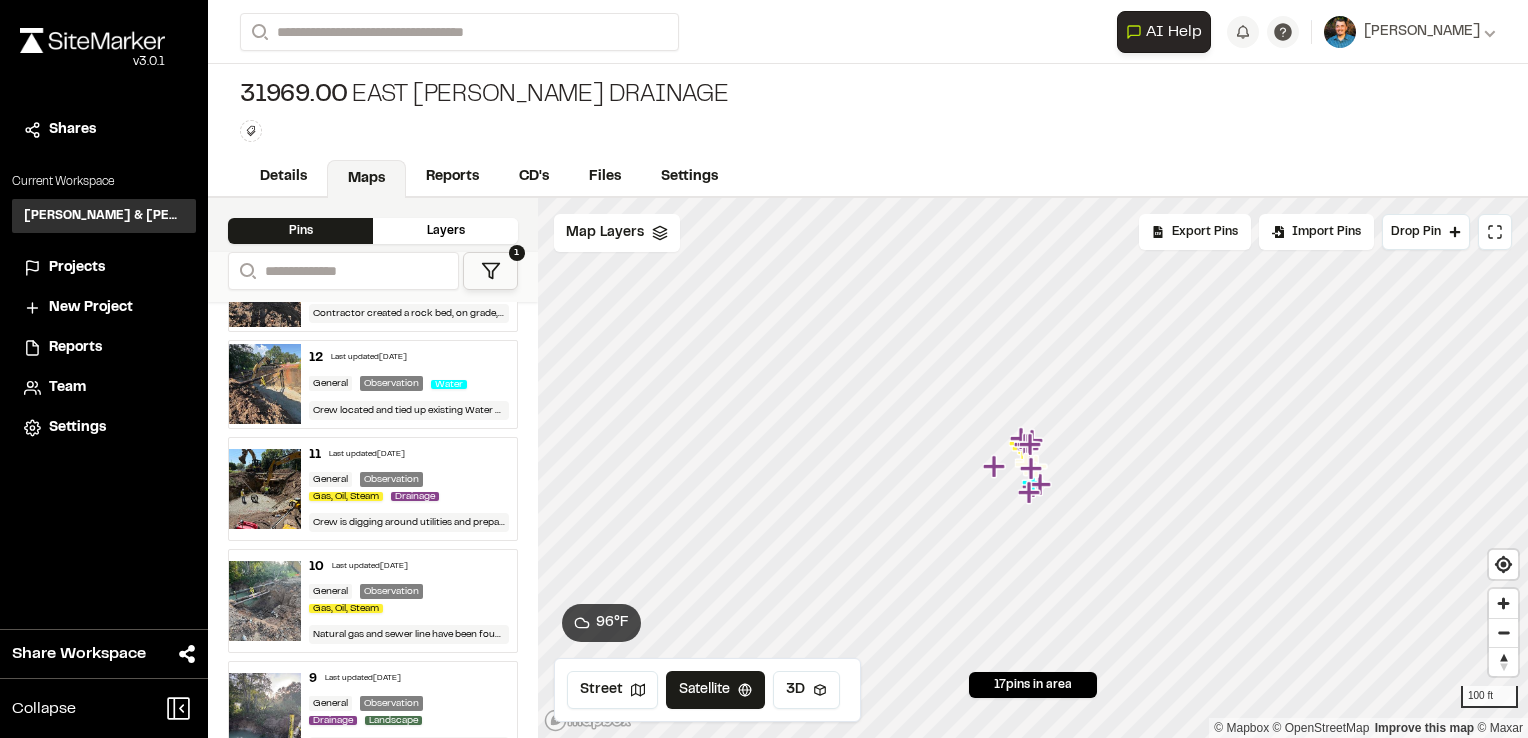 click on "12 Last updated  Jun 27, 2025" at bounding box center [409, 358] 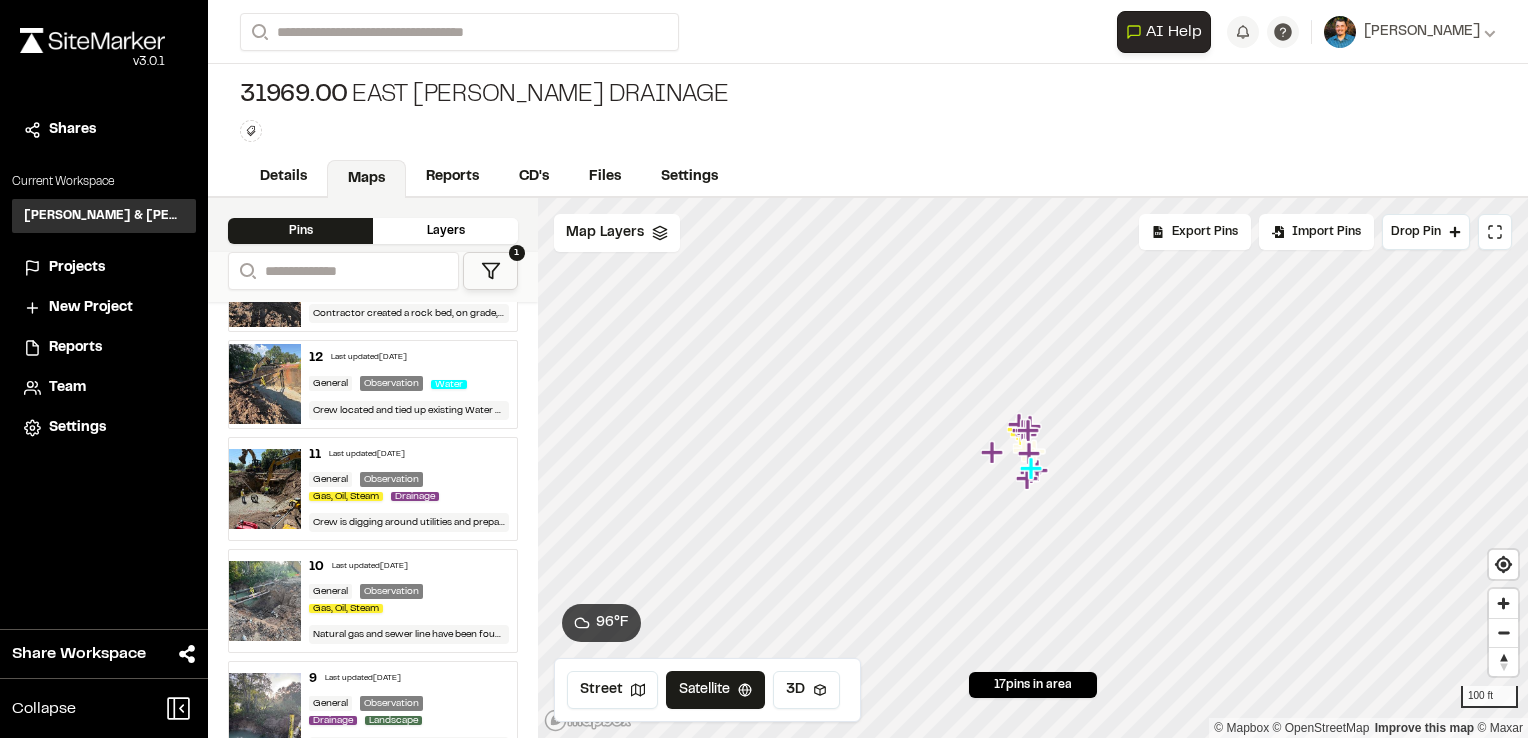click on "10 Last updated  Jun 26, 2025" at bounding box center [409, 567] 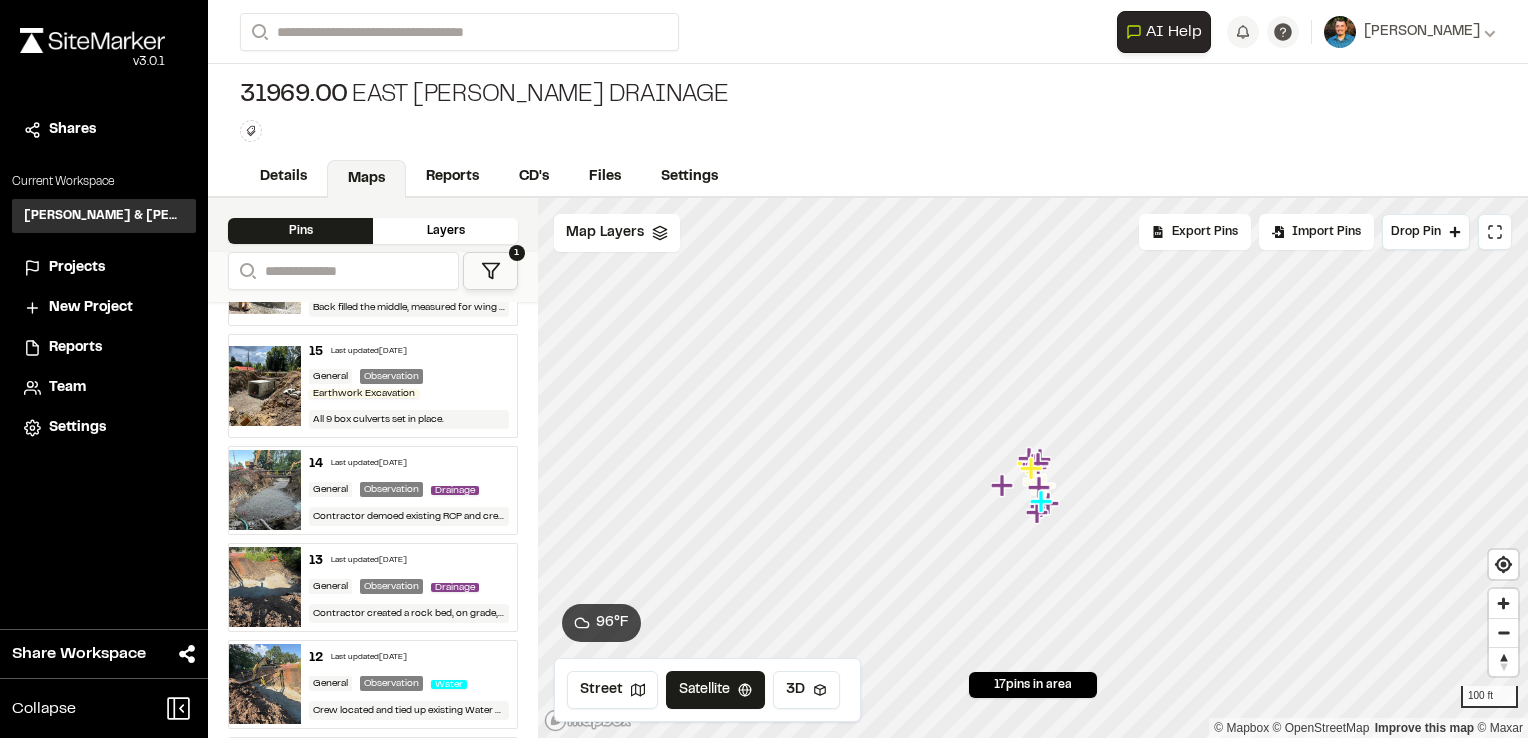 scroll, scrollTop: 0, scrollLeft: 0, axis: both 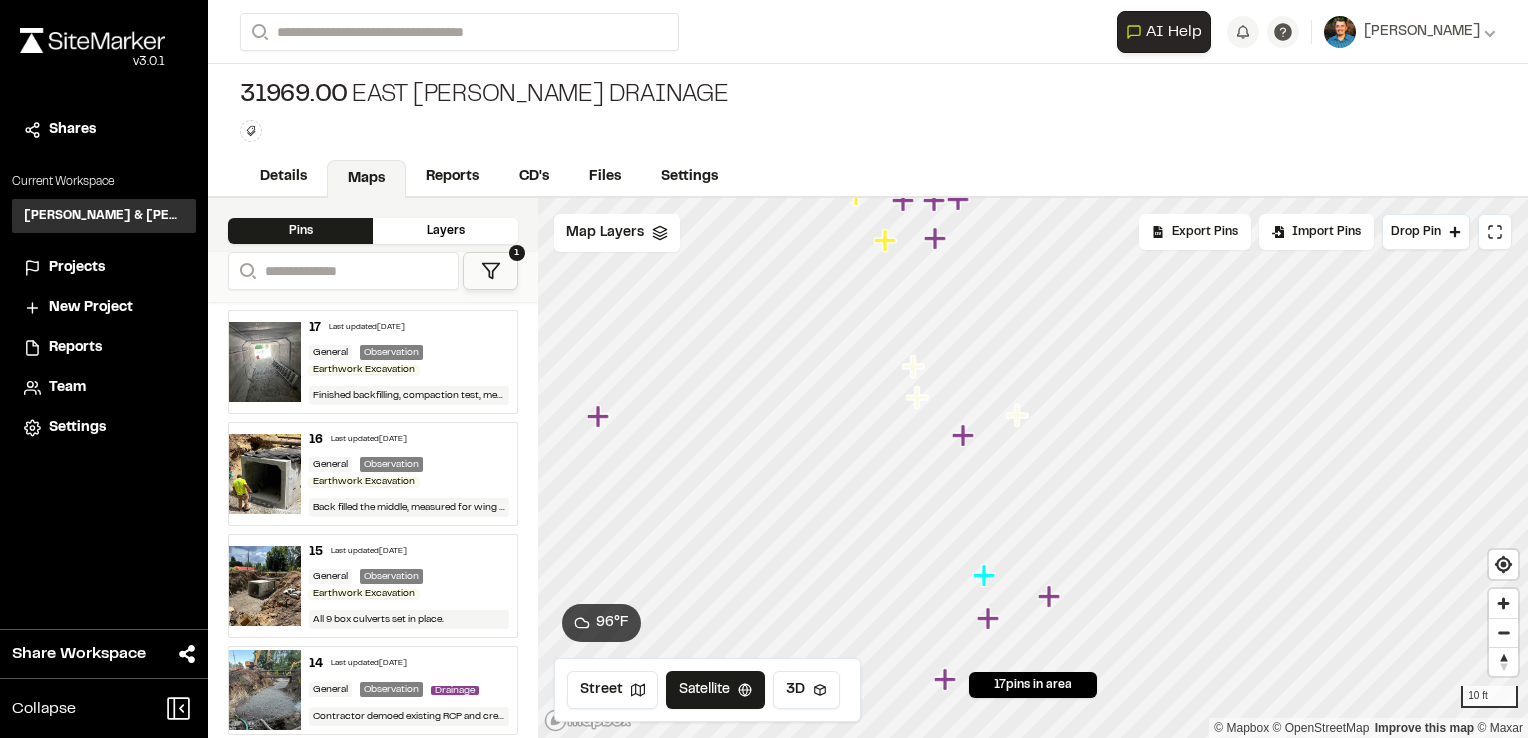 click 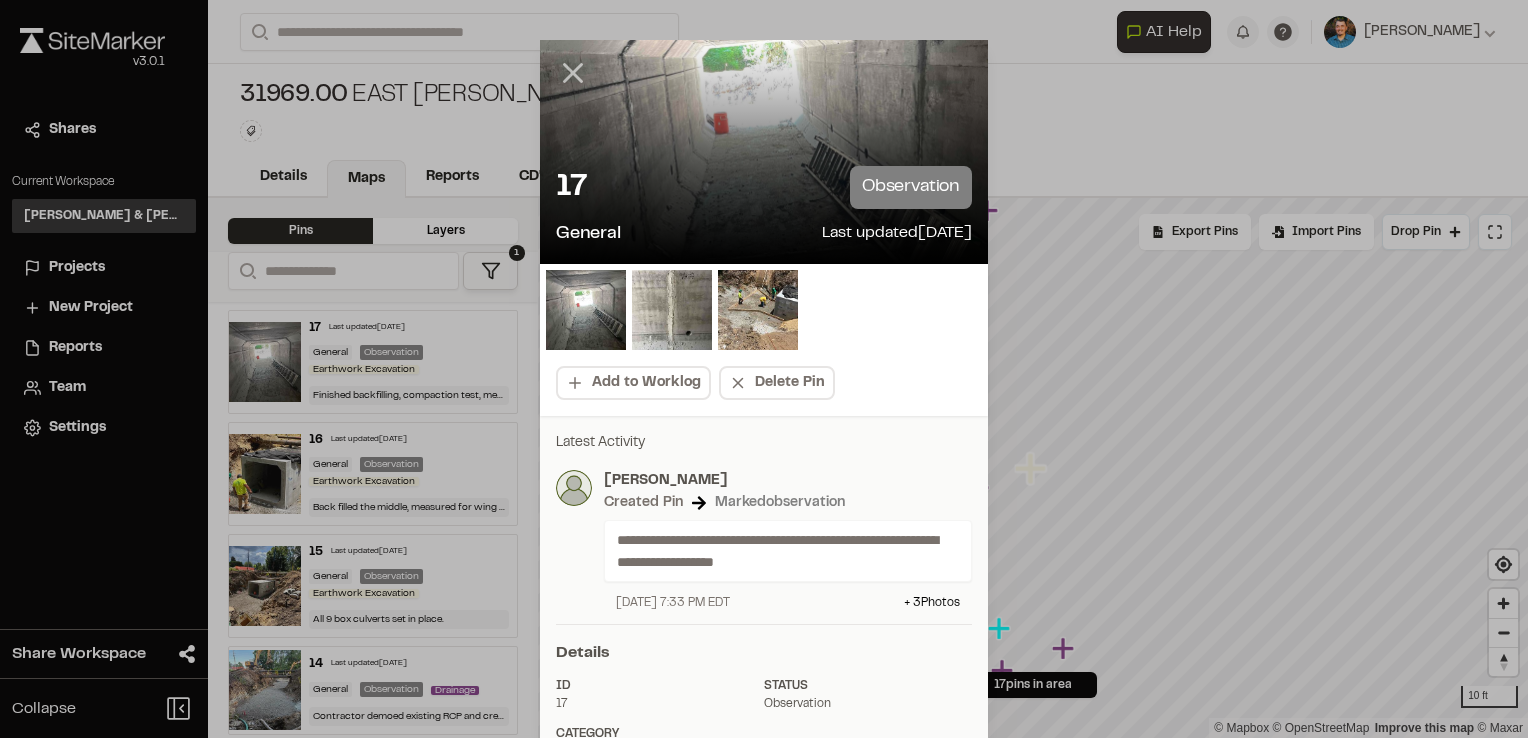 click 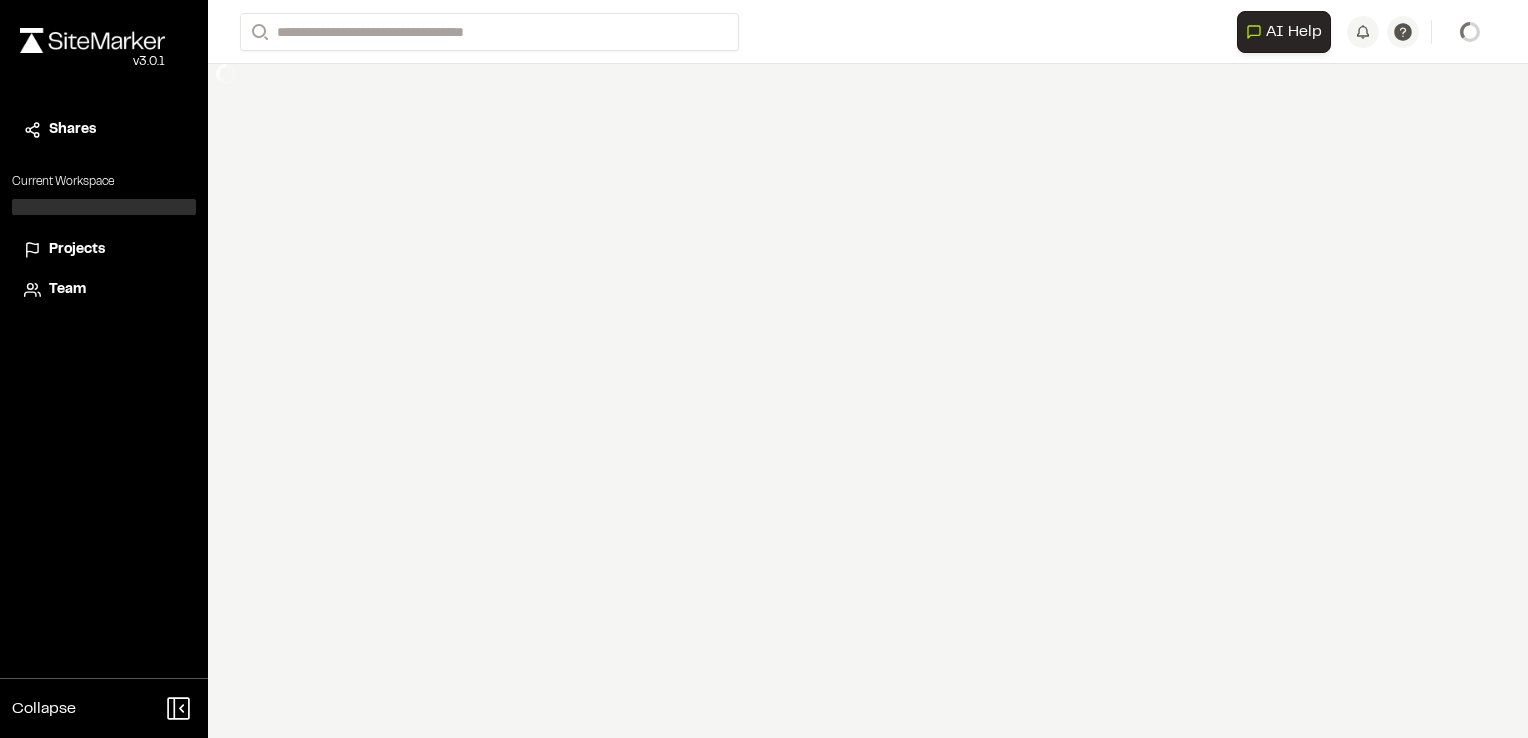 scroll, scrollTop: 0, scrollLeft: 0, axis: both 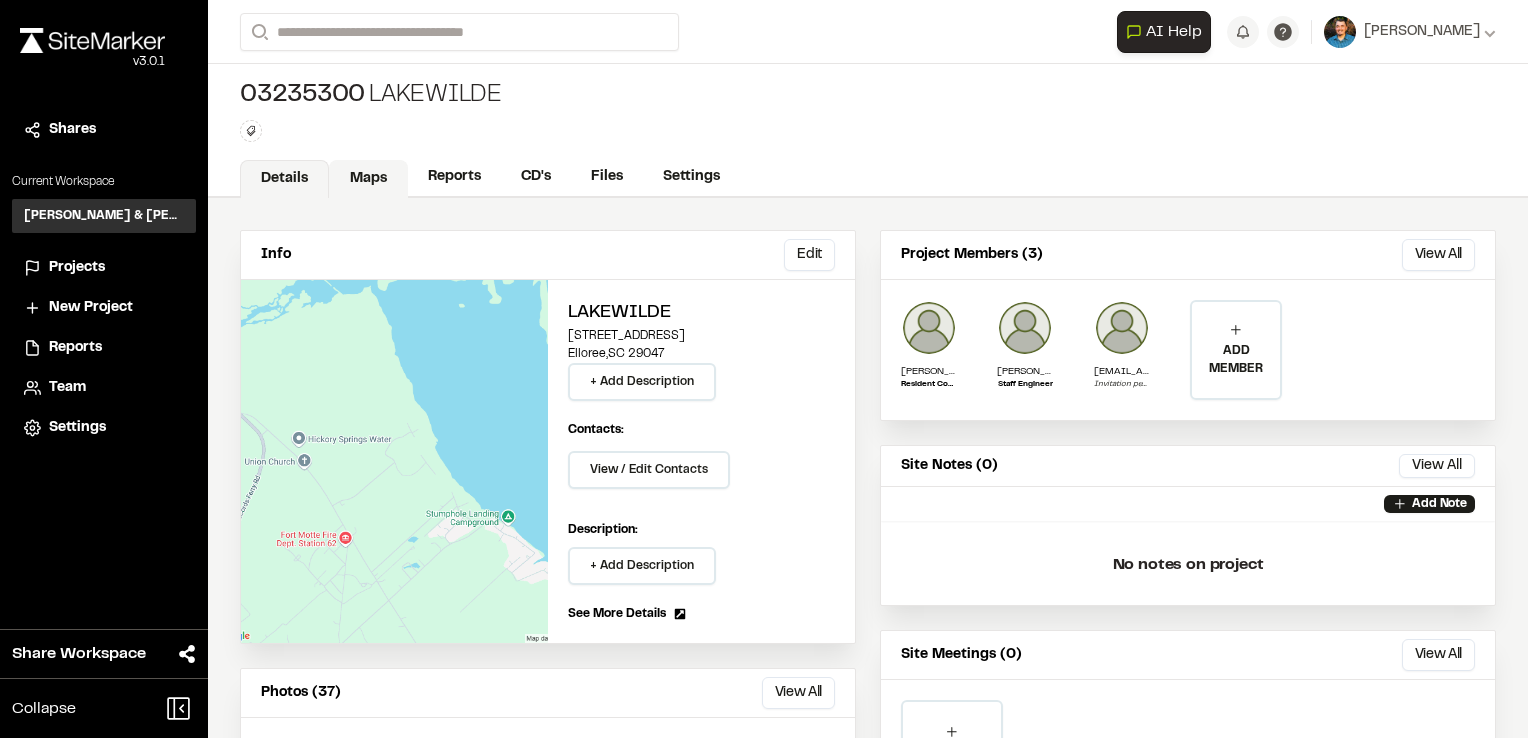 click on "Maps" at bounding box center (368, 179) 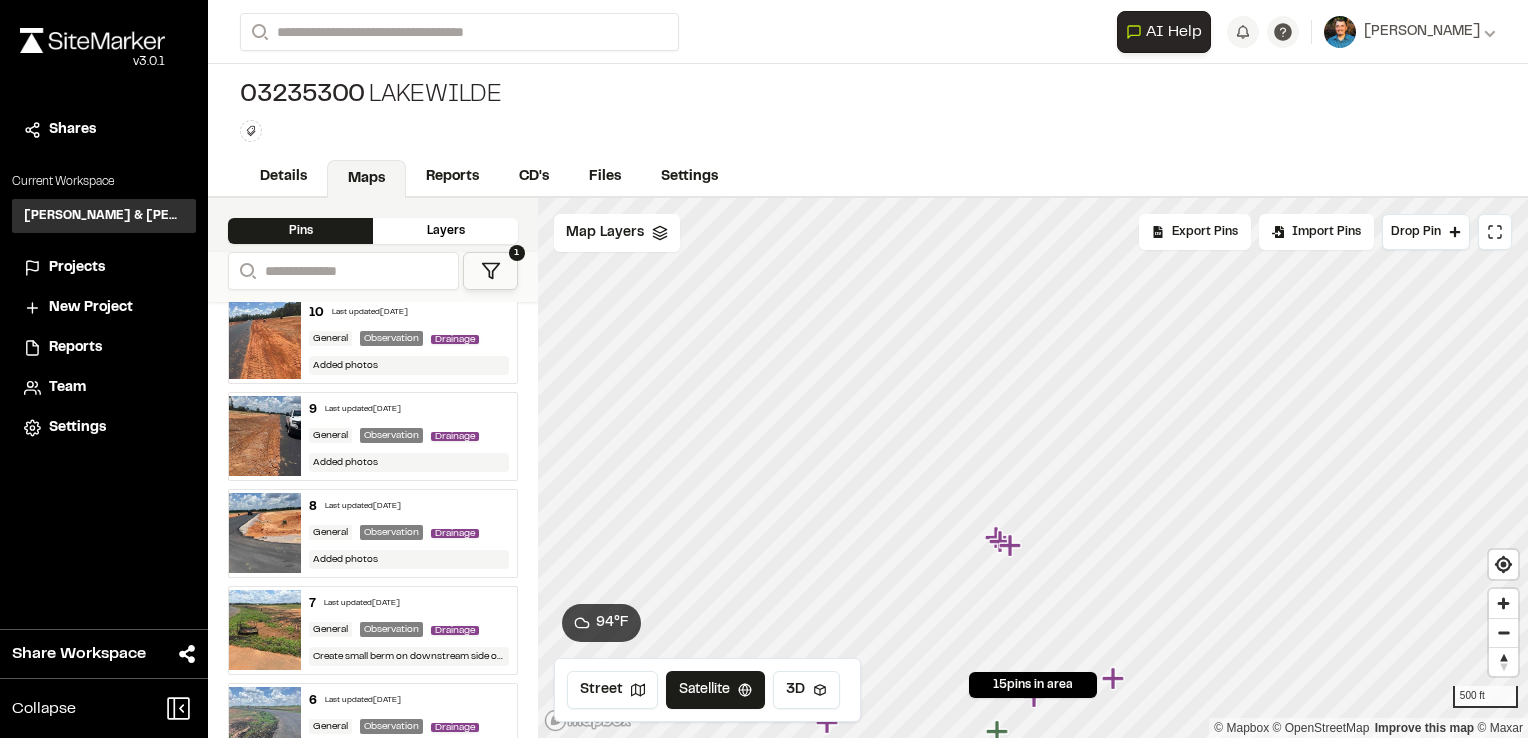 scroll, scrollTop: 1027, scrollLeft: 0, axis: vertical 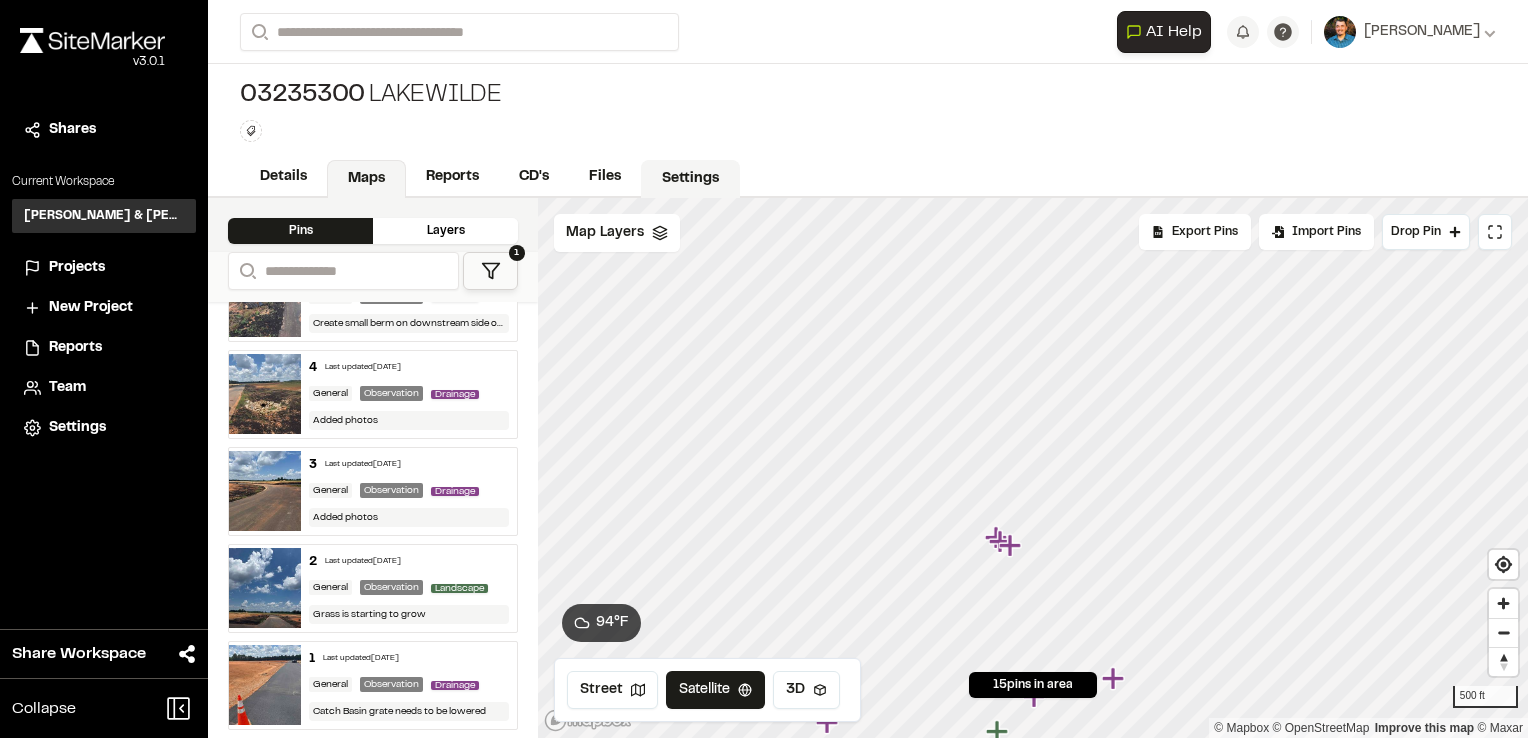 click on "Settings" at bounding box center (690, 179) 